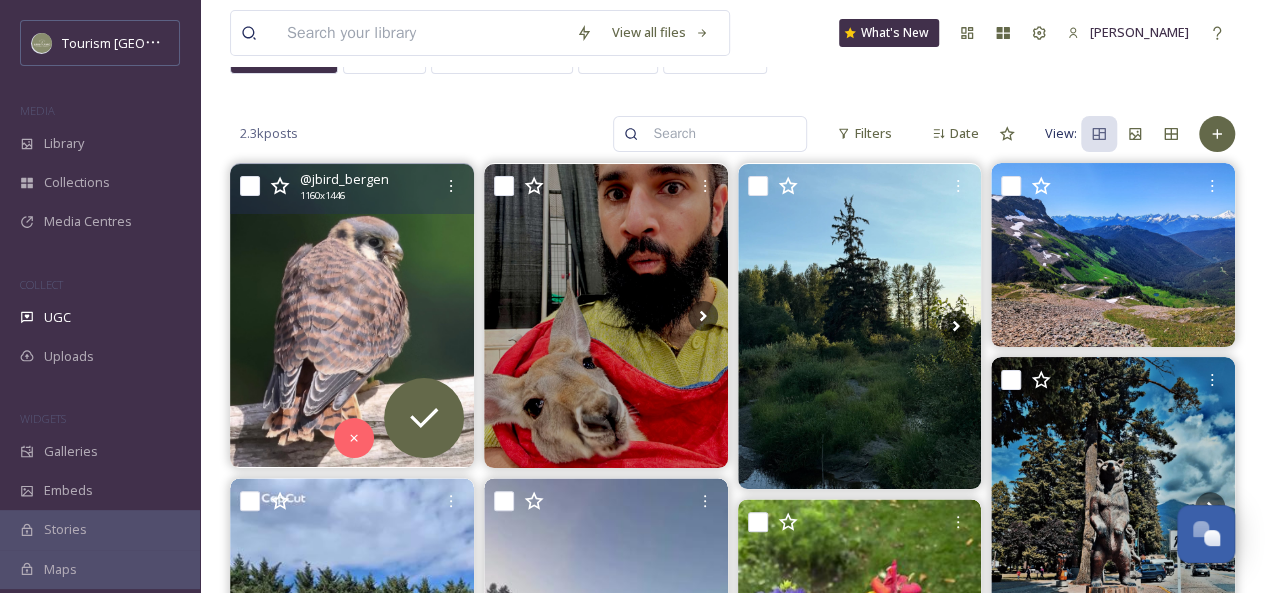 scroll, scrollTop: 0, scrollLeft: 0, axis: both 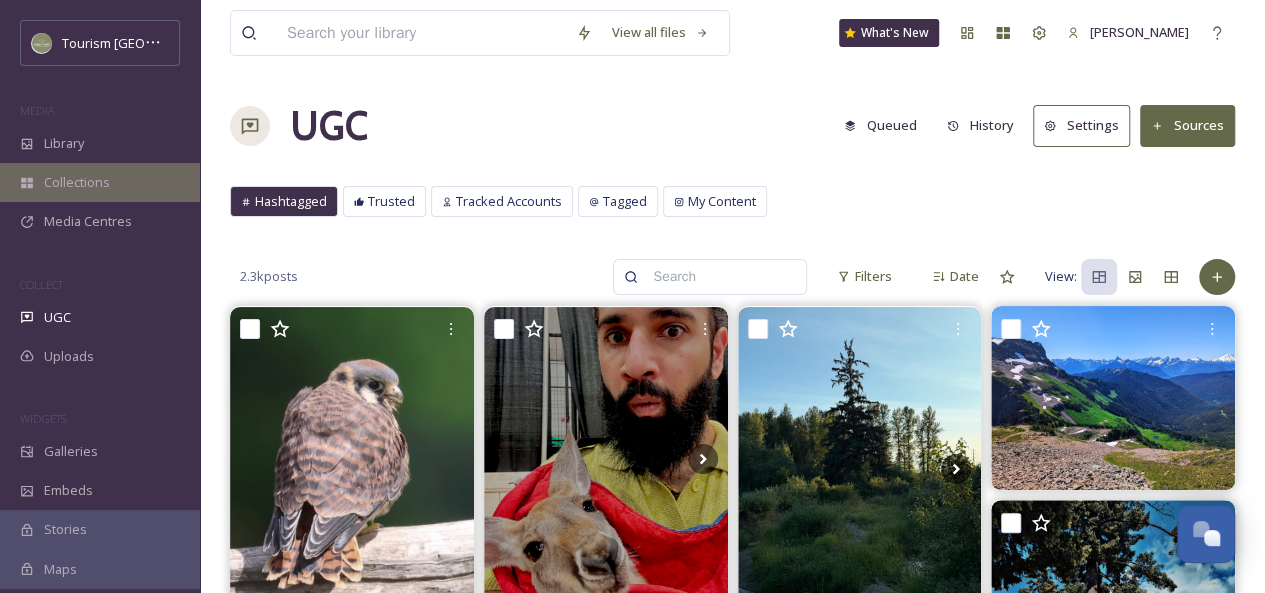 click on "Collections" at bounding box center [77, 182] 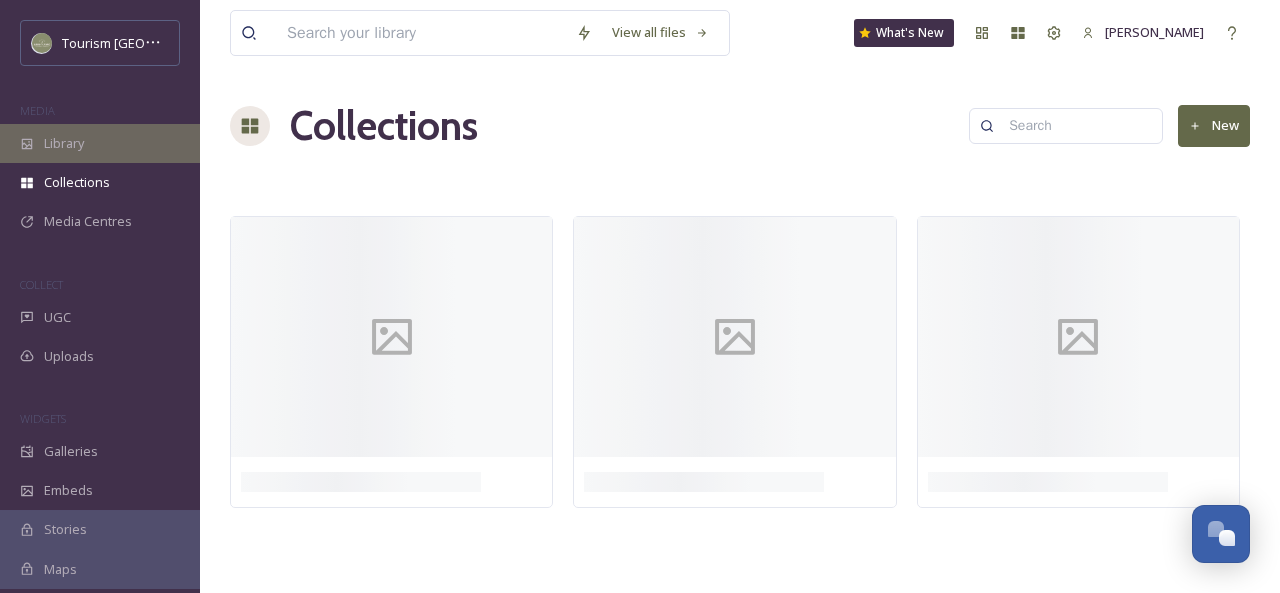 click on "Library" at bounding box center (100, 143) 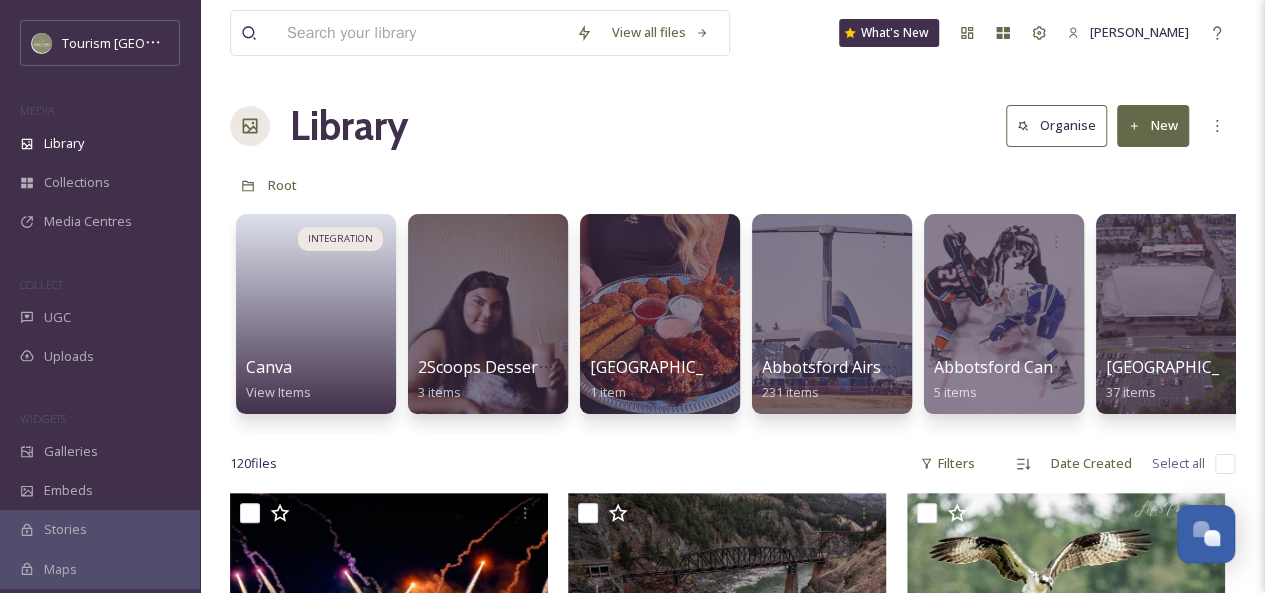 click at bounding box center (421, 33) 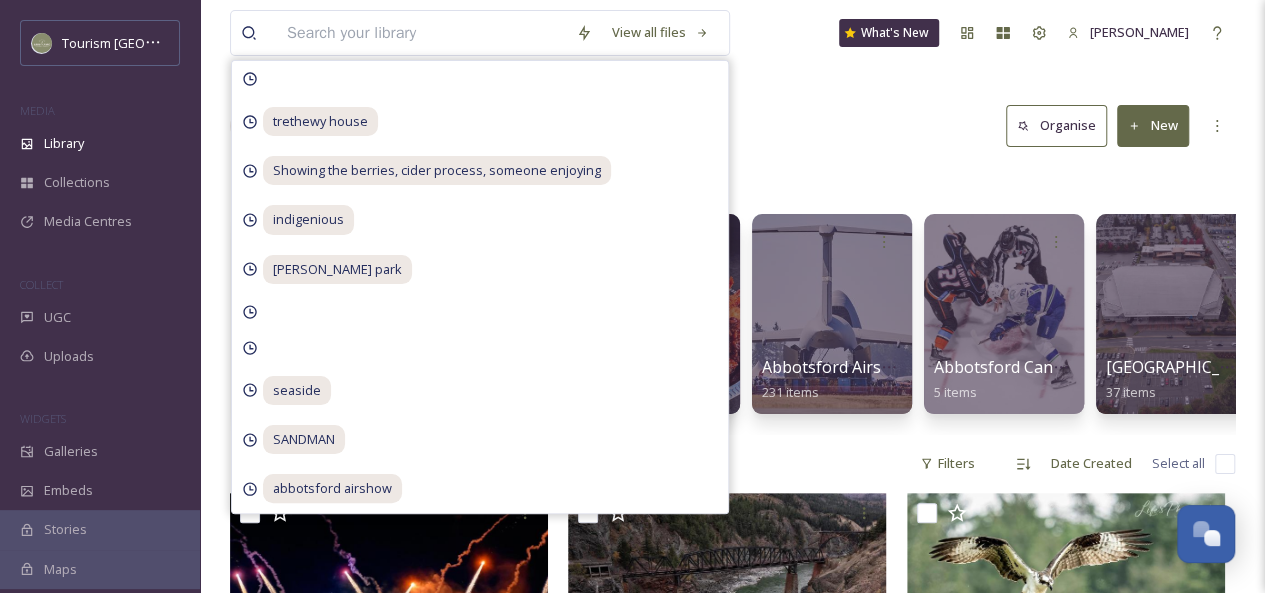 type on "w" 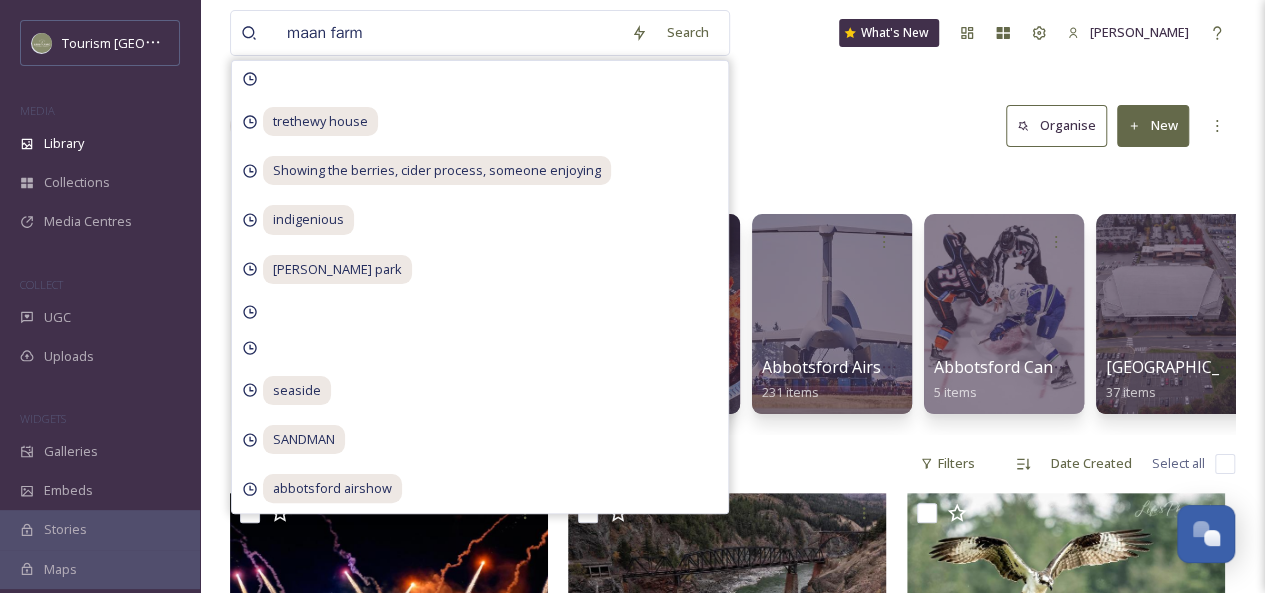 type on "maan farms" 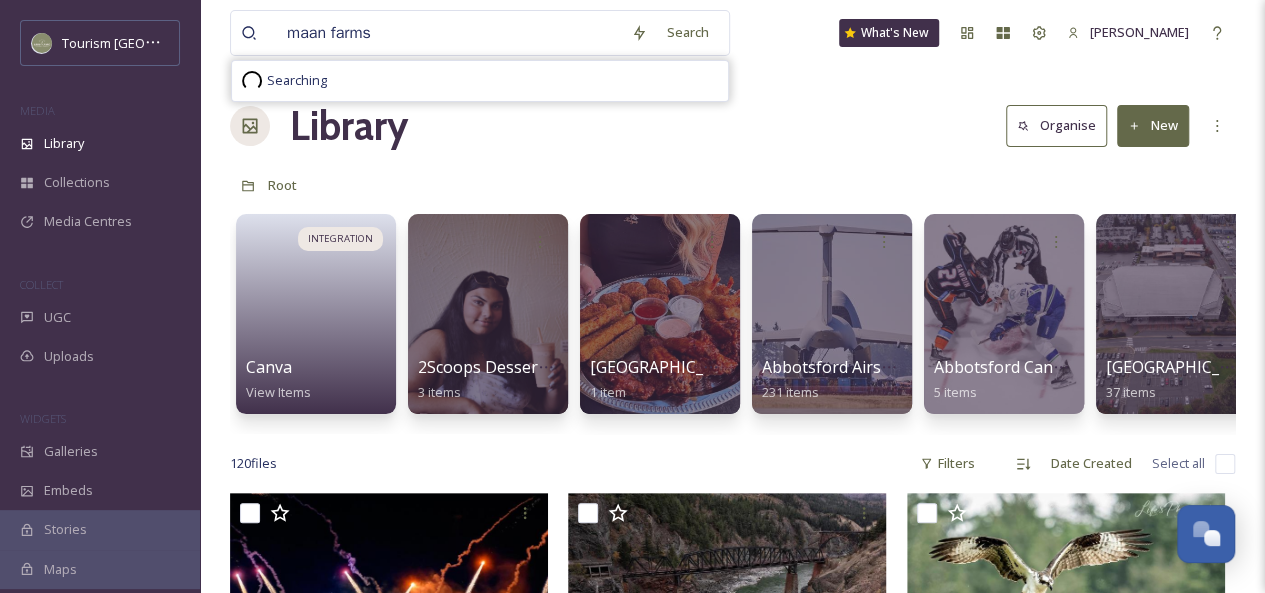 type 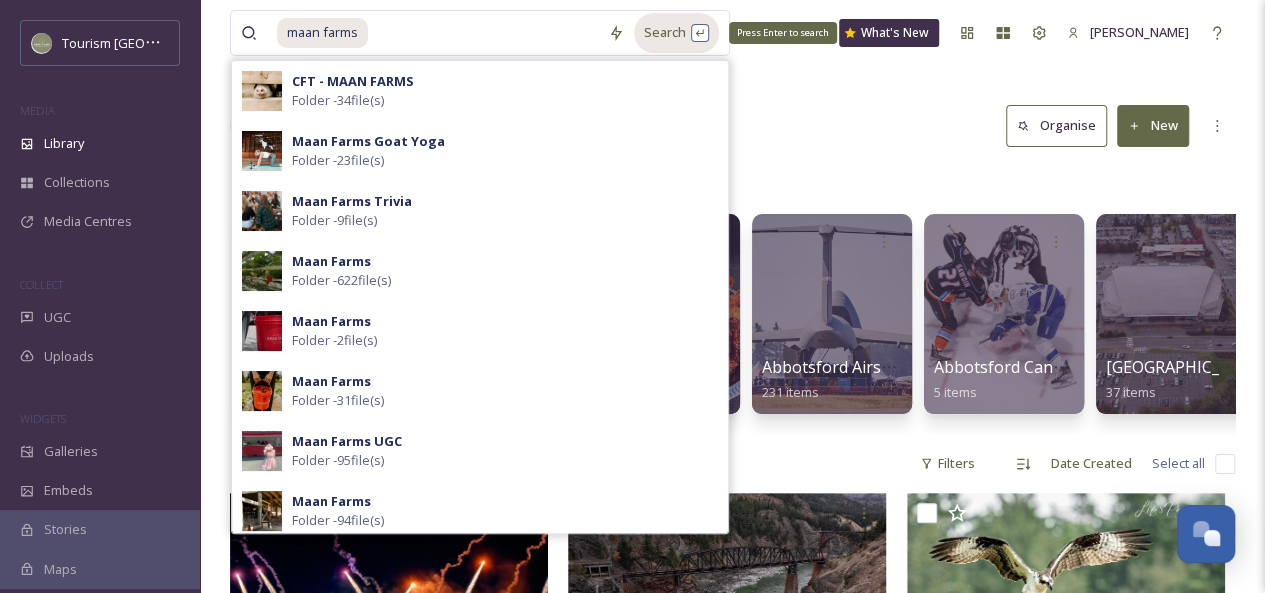 click on "Search Press Enter to search" at bounding box center (676, 32) 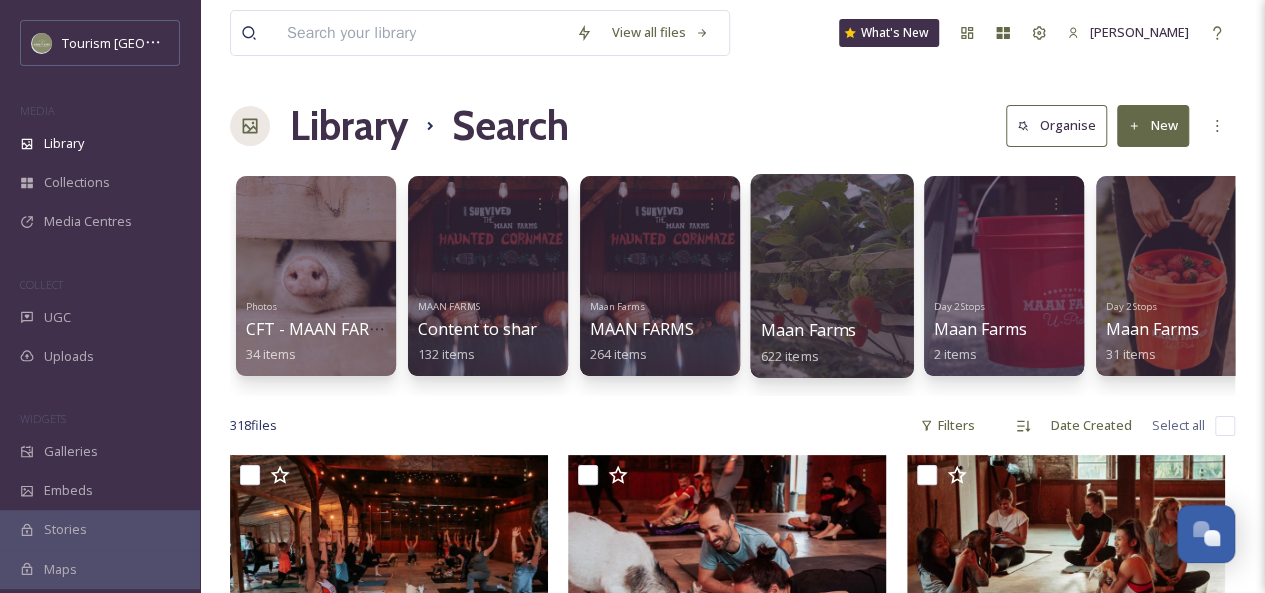 click at bounding box center (831, 276) 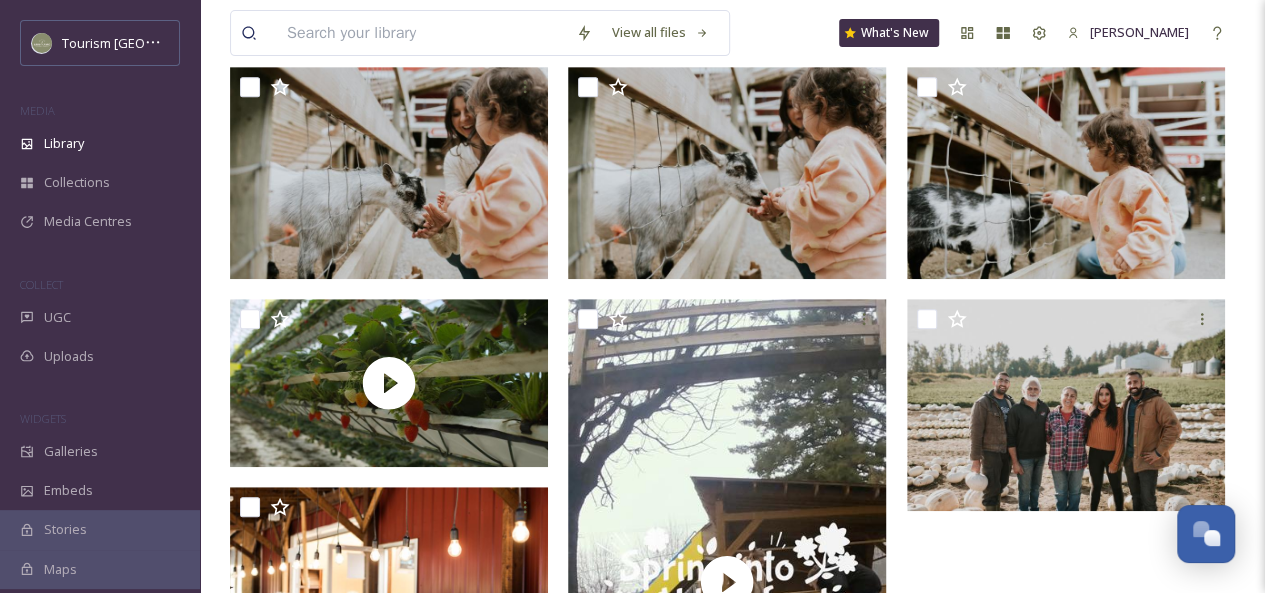 scroll, scrollTop: 0, scrollLeft: 0, axis: both 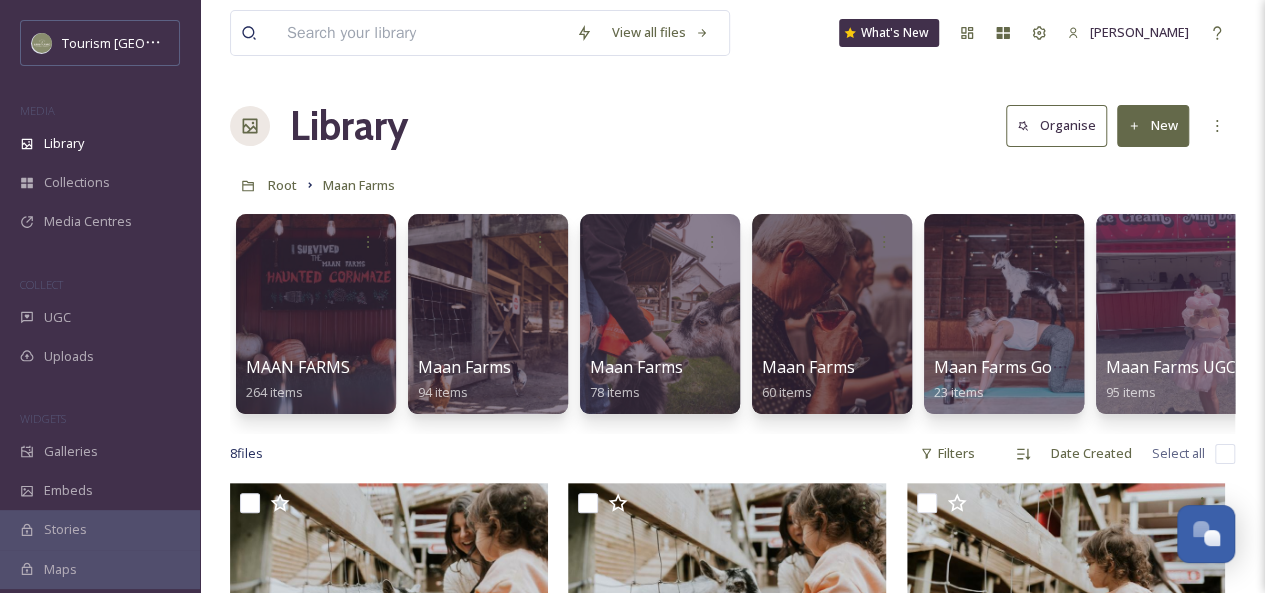 click at bounding box center (421, 33) 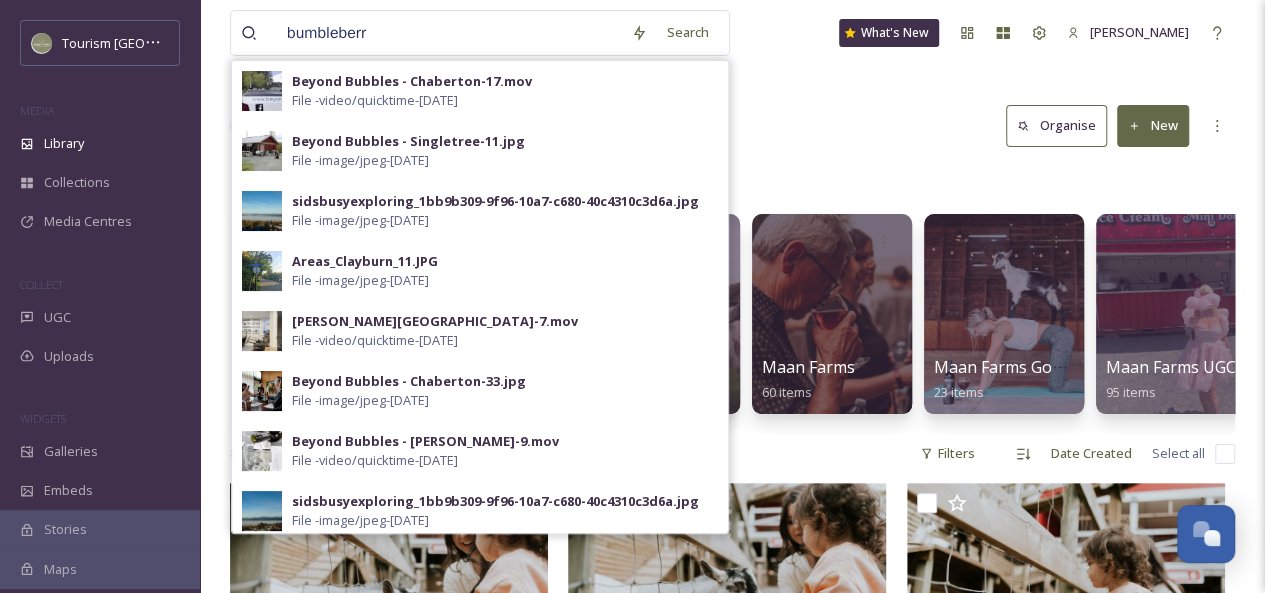 type on "bumbleberry" 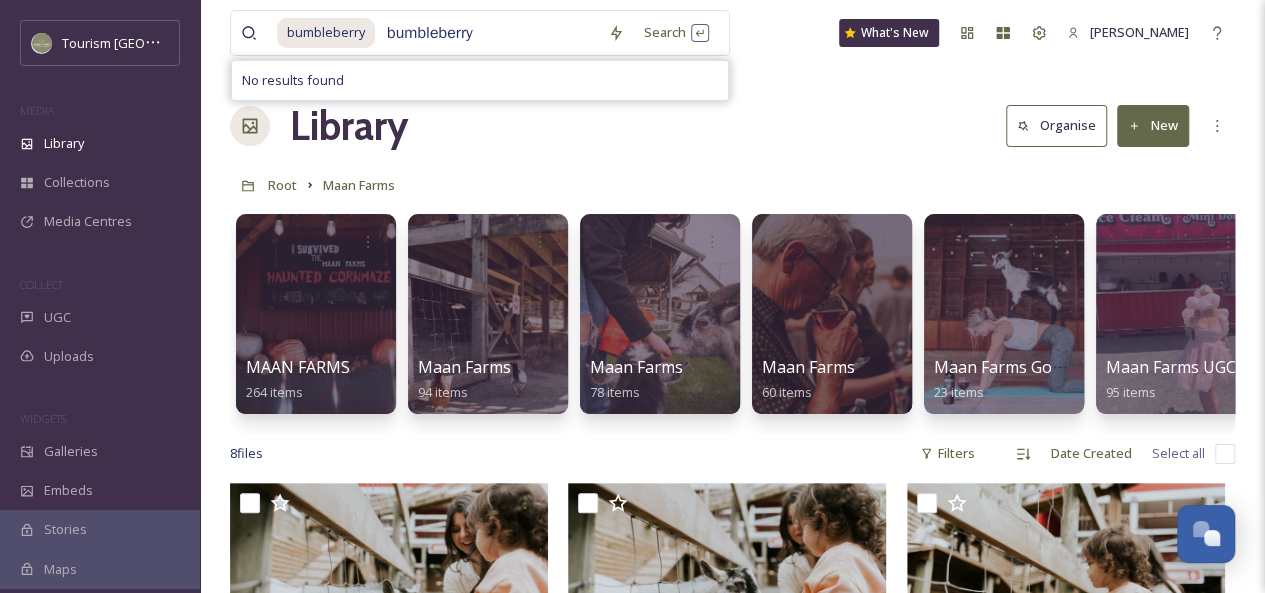 type 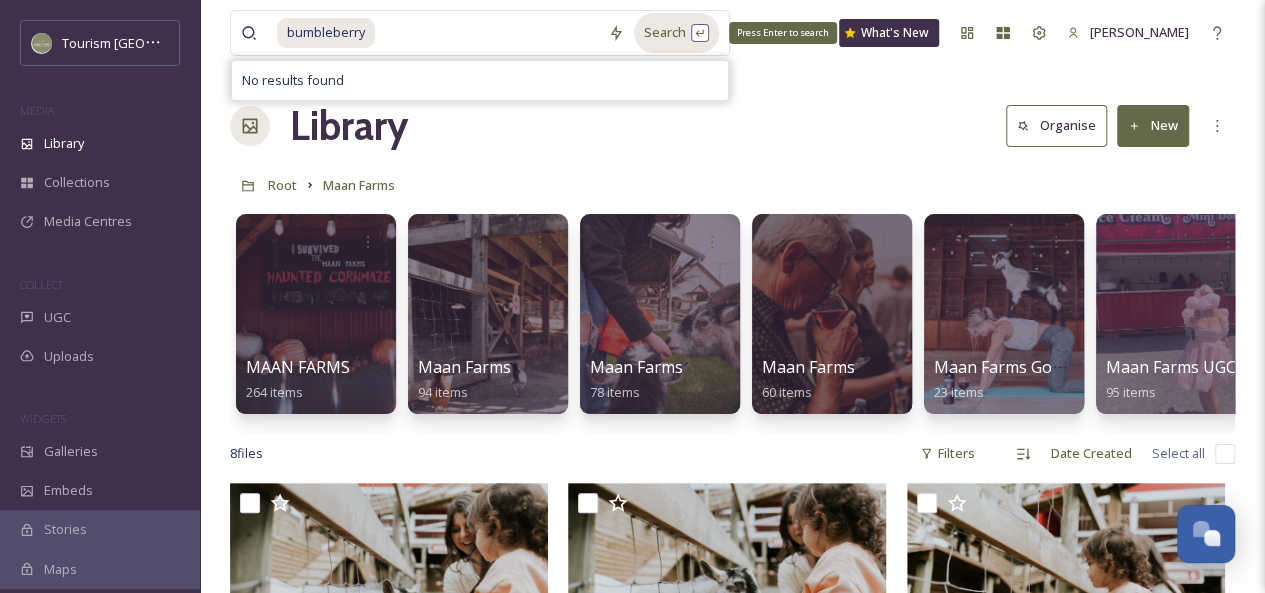 click on "Search Press Enter to search" at bounding box center (676, 32) 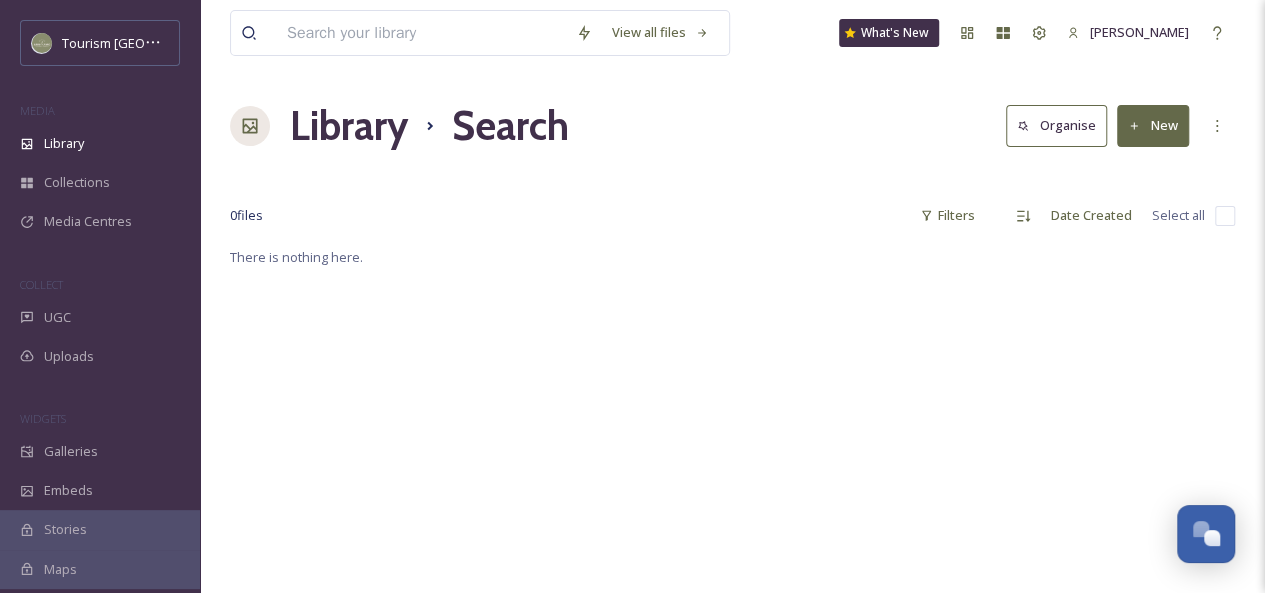 click at bounding box center (421, 33) 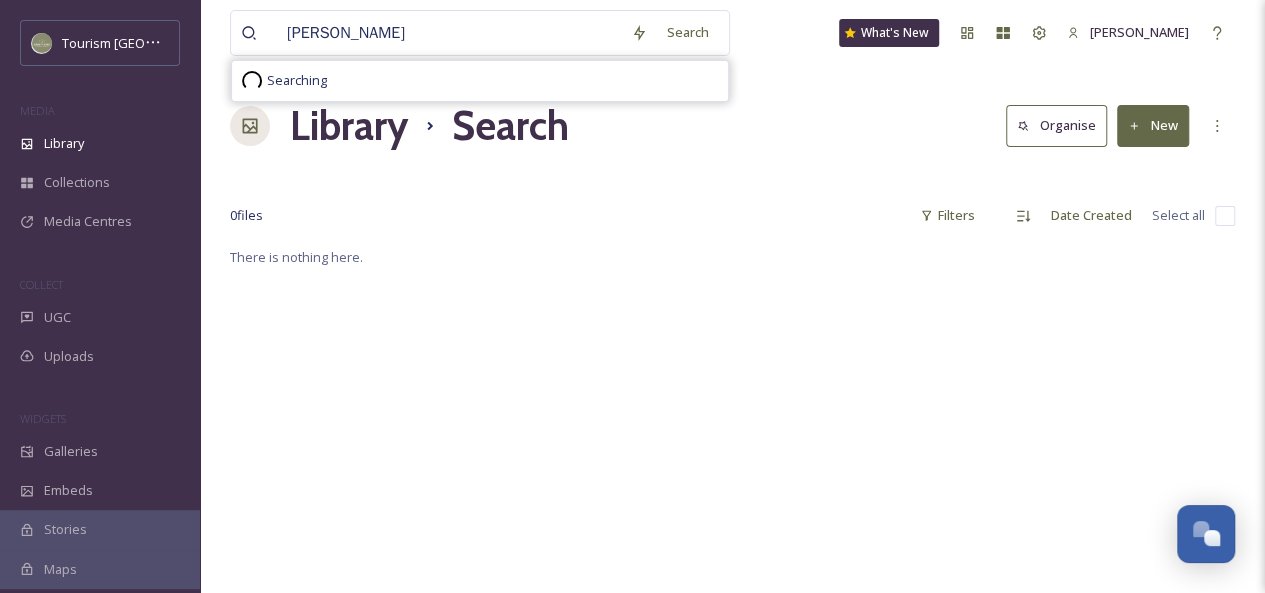 type on "haross" 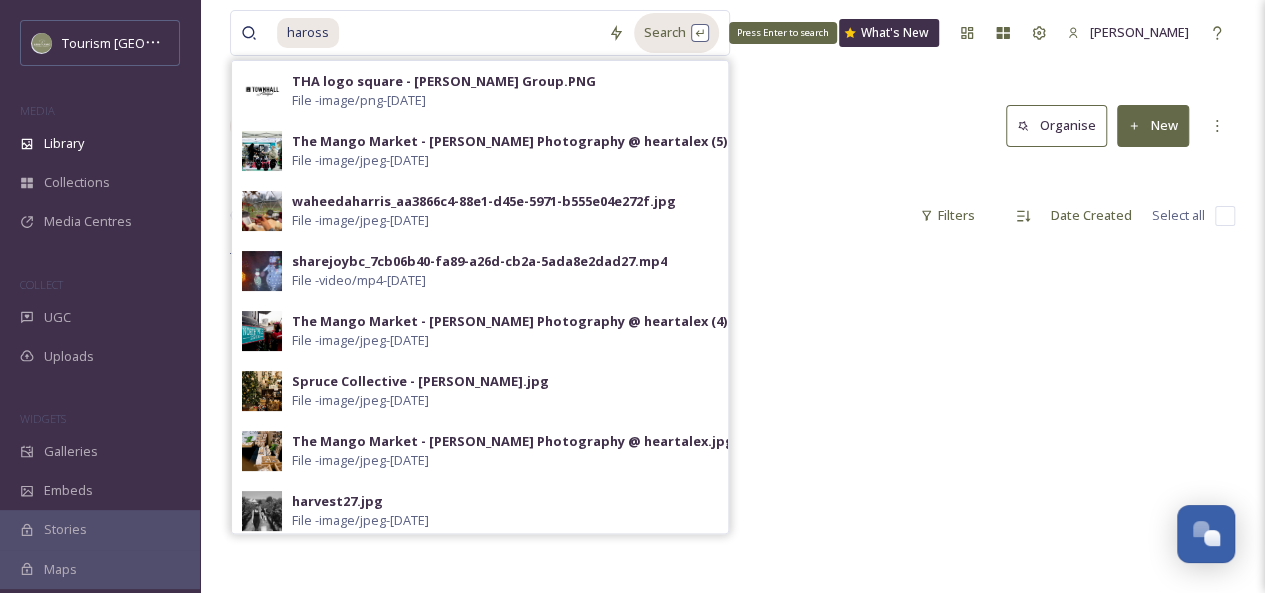 click on "Search Press Enter to search" at bounding box center (676, 32) 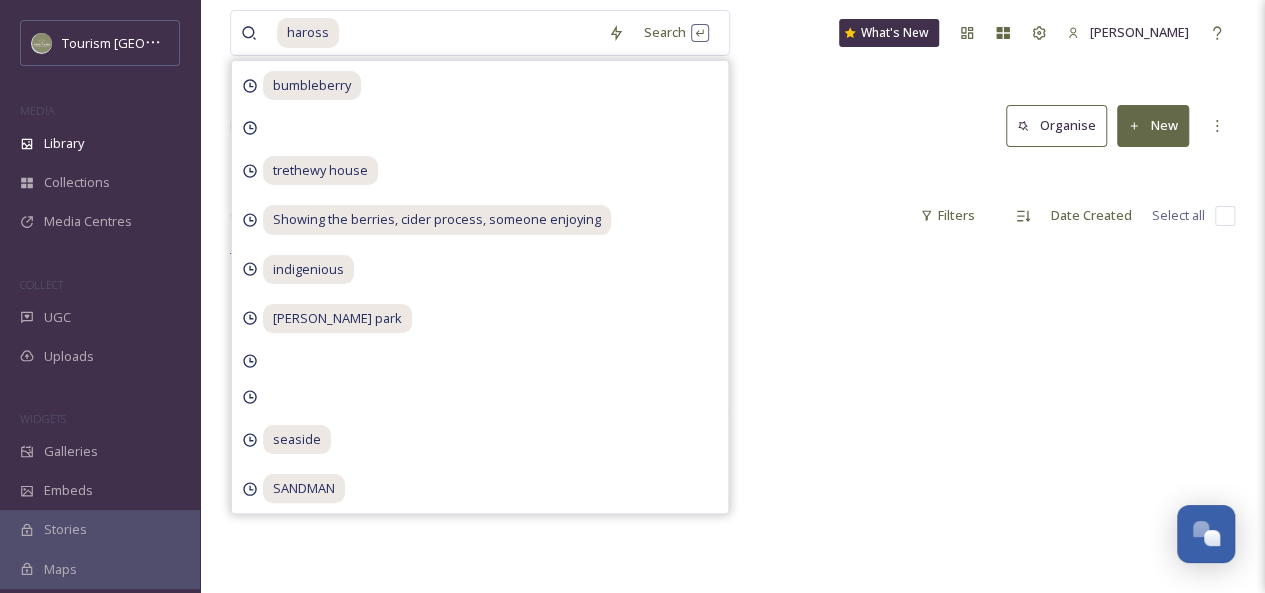 click on "Library Search Organise New" at bounding box center [732, 126] 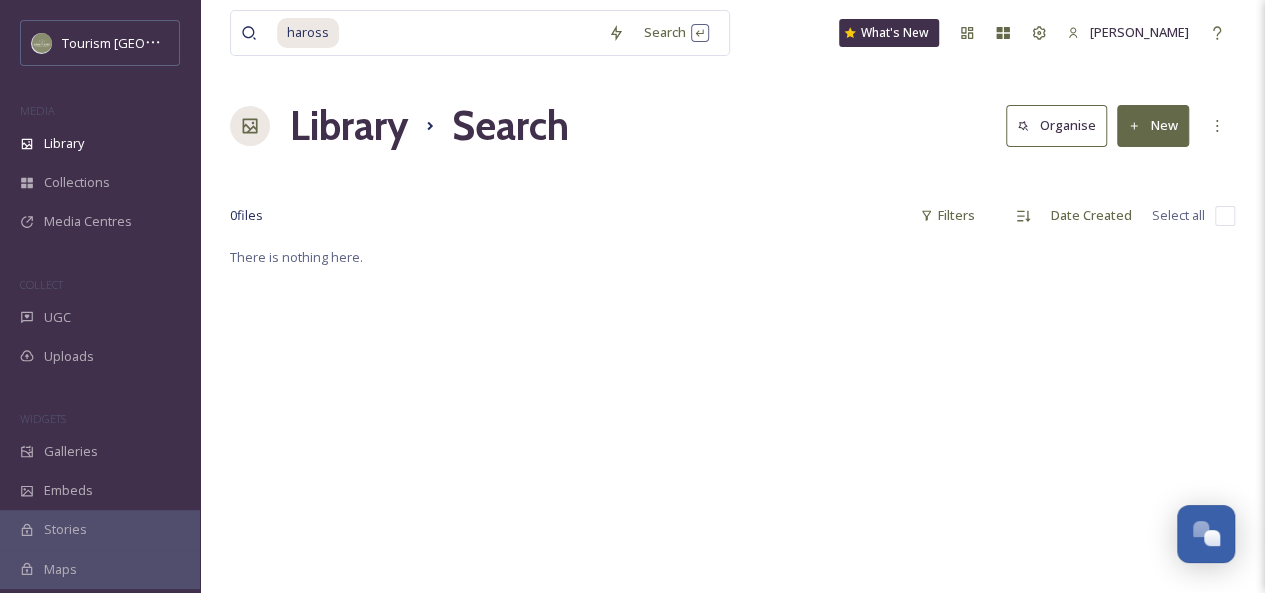 click at bounding box center (469, 33) 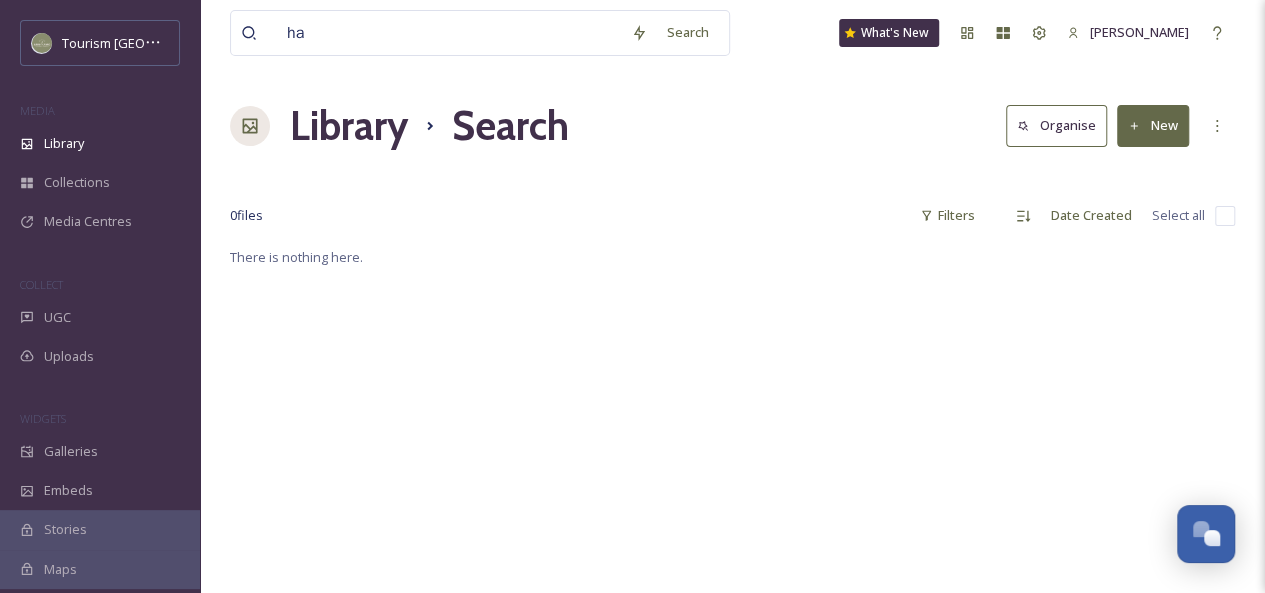 type on "h" 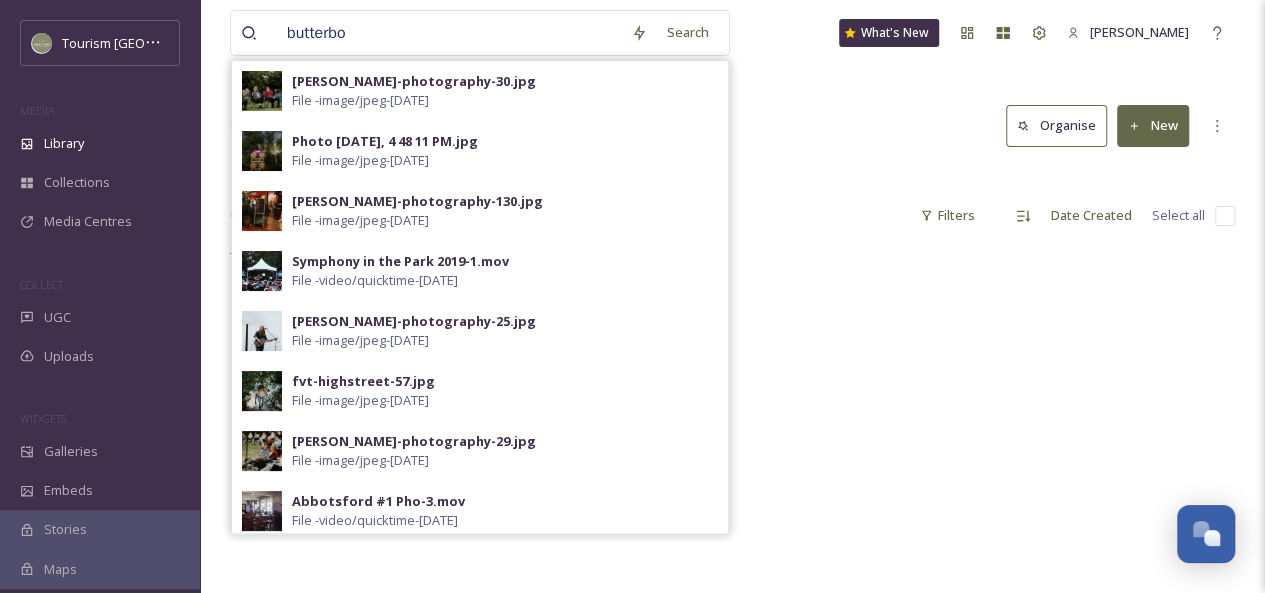 type on "butterbox" 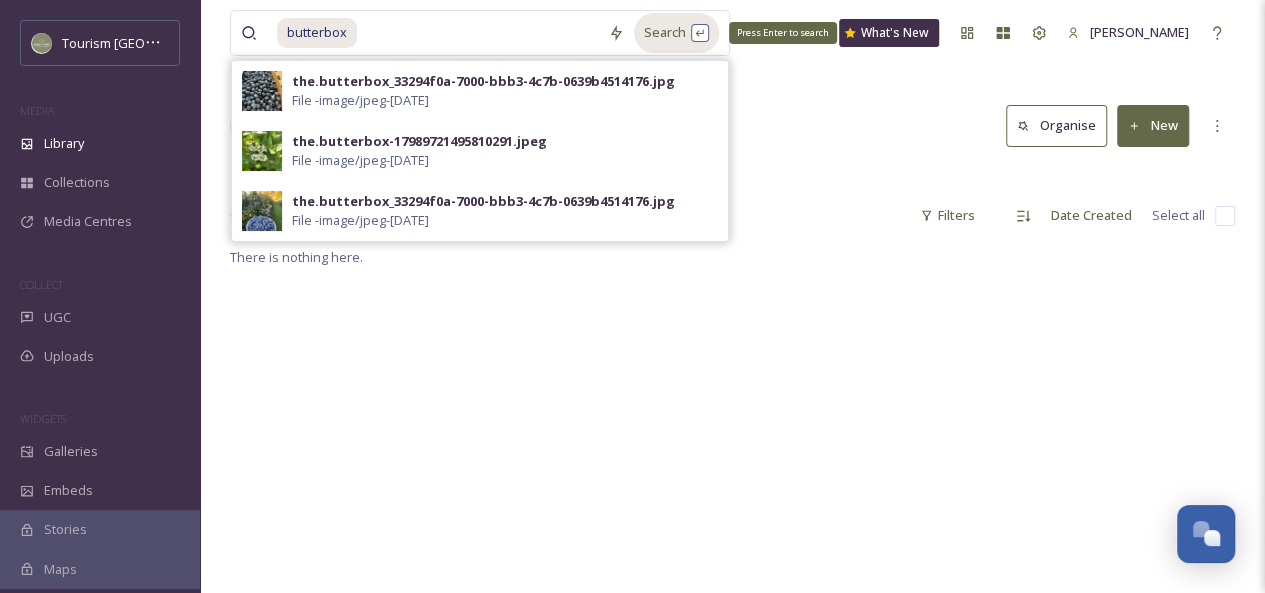 click on "Search Press Enter to search" at bounding box center [676, 32] 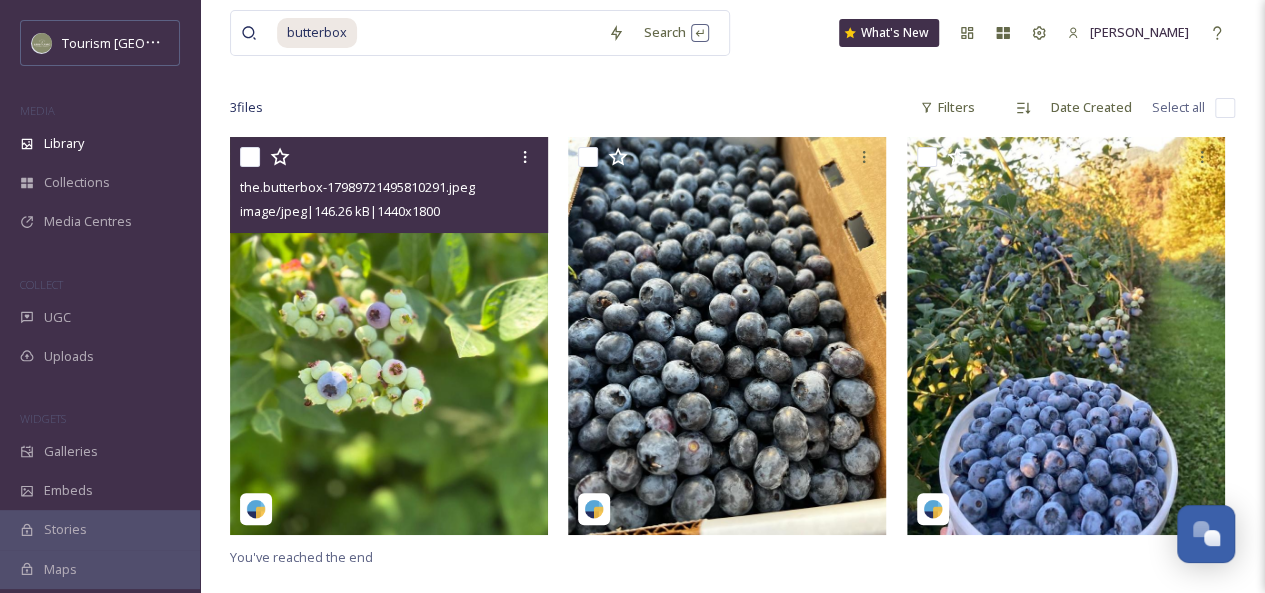 scroll, scrollTop: 110, scrollLeft: 0, axis: vertical 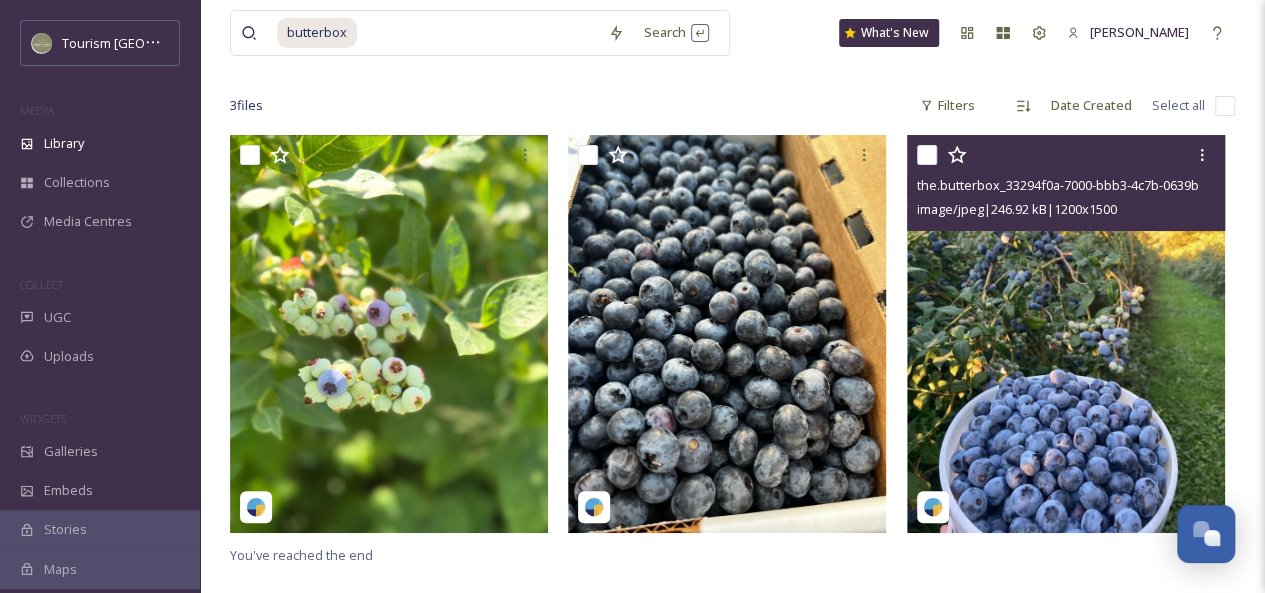 click at bounding box center (1066, 334) 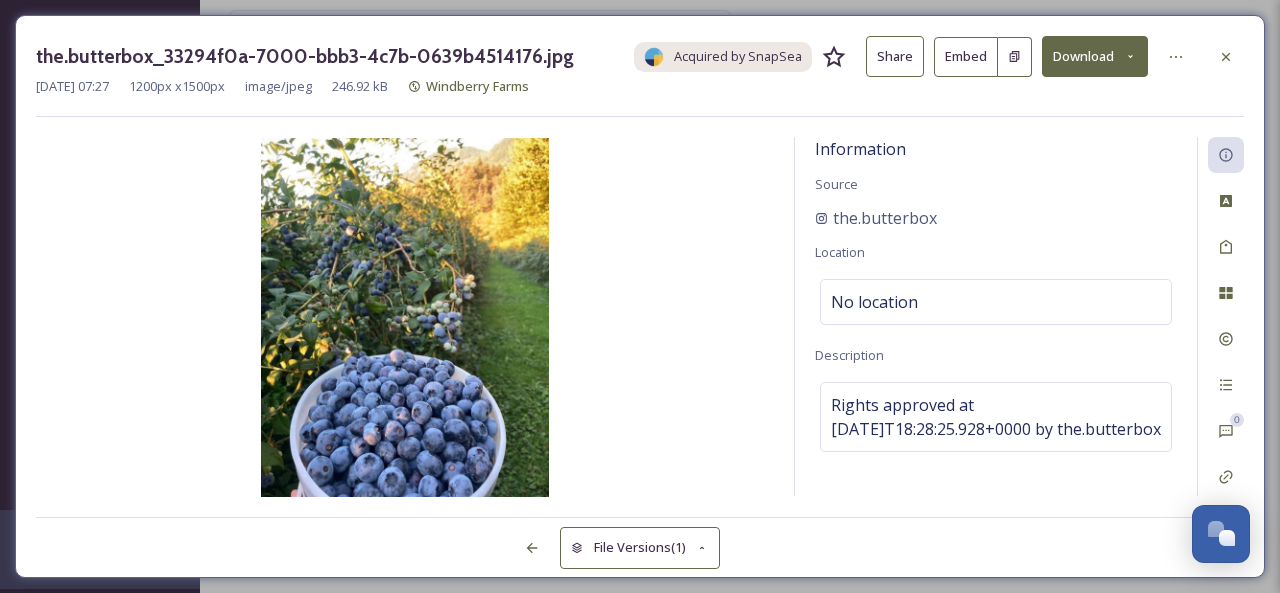 click on "Share" at bounding box center (895, 56) 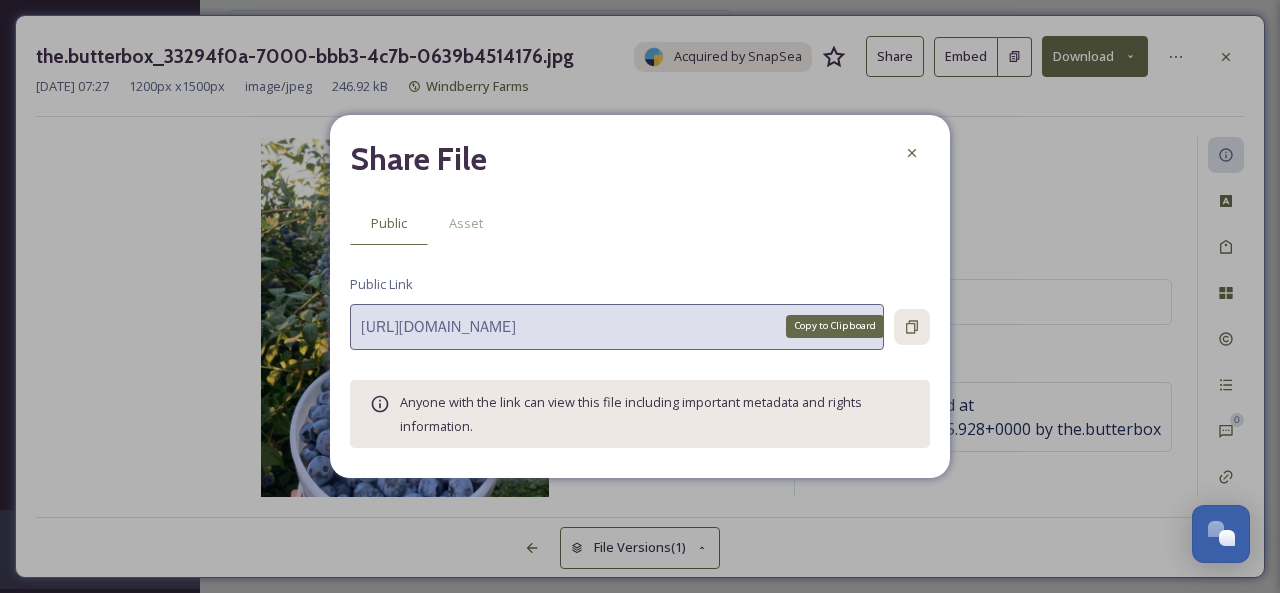 click 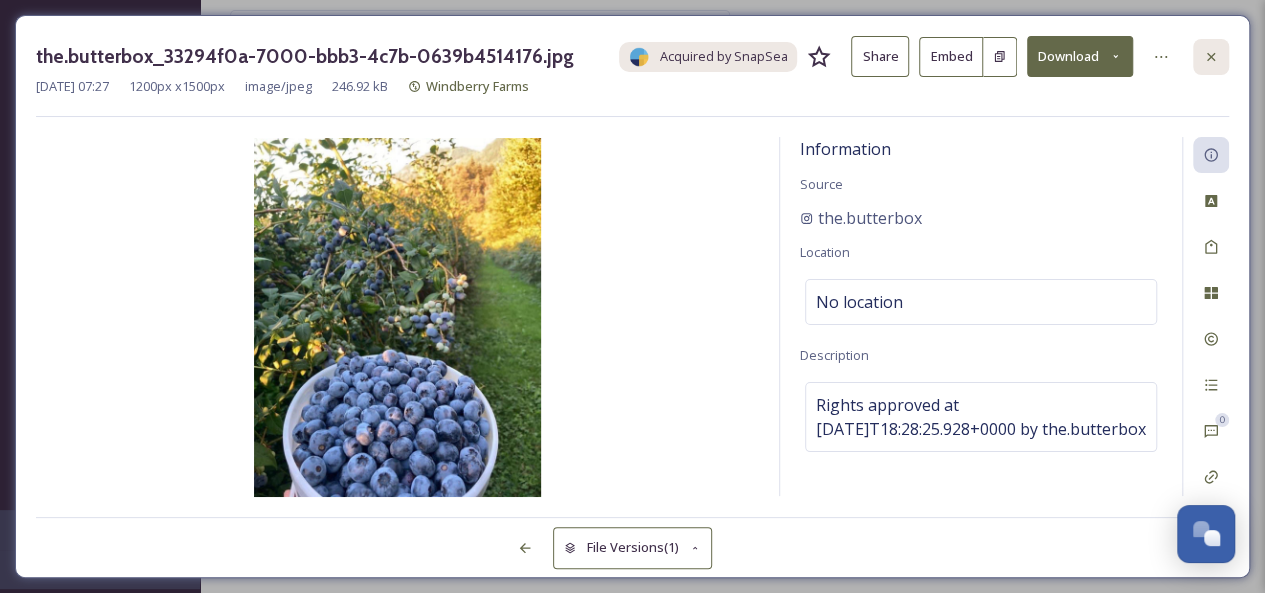 click at bounding box center (1211, 57) 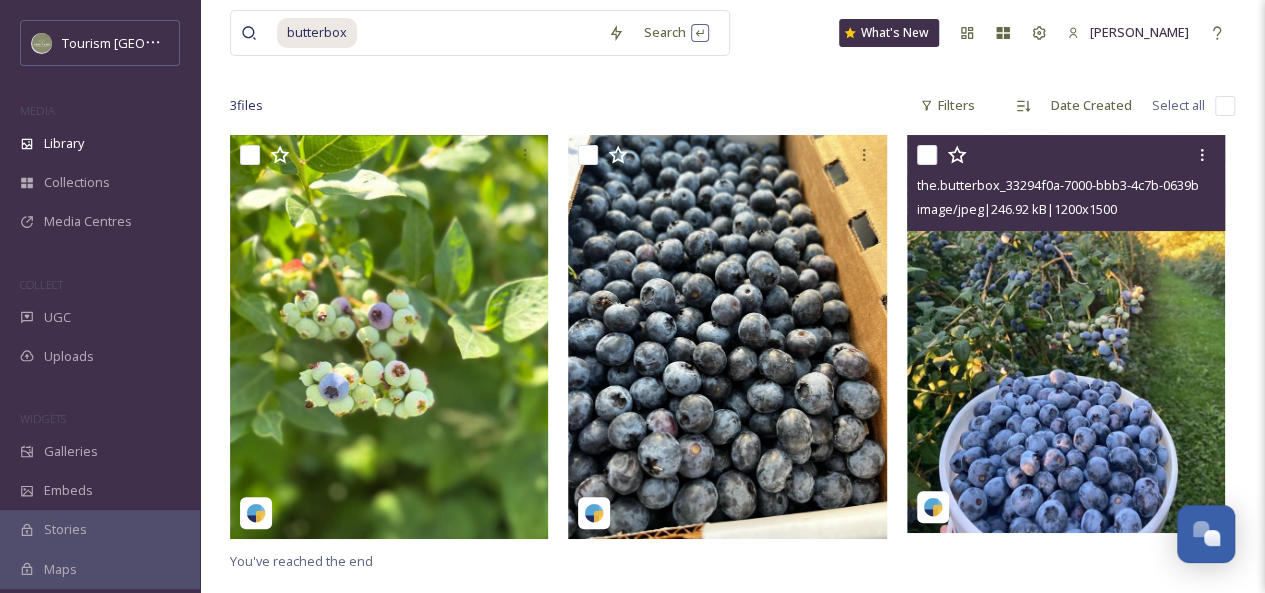 click at bounding box center [478, 33] 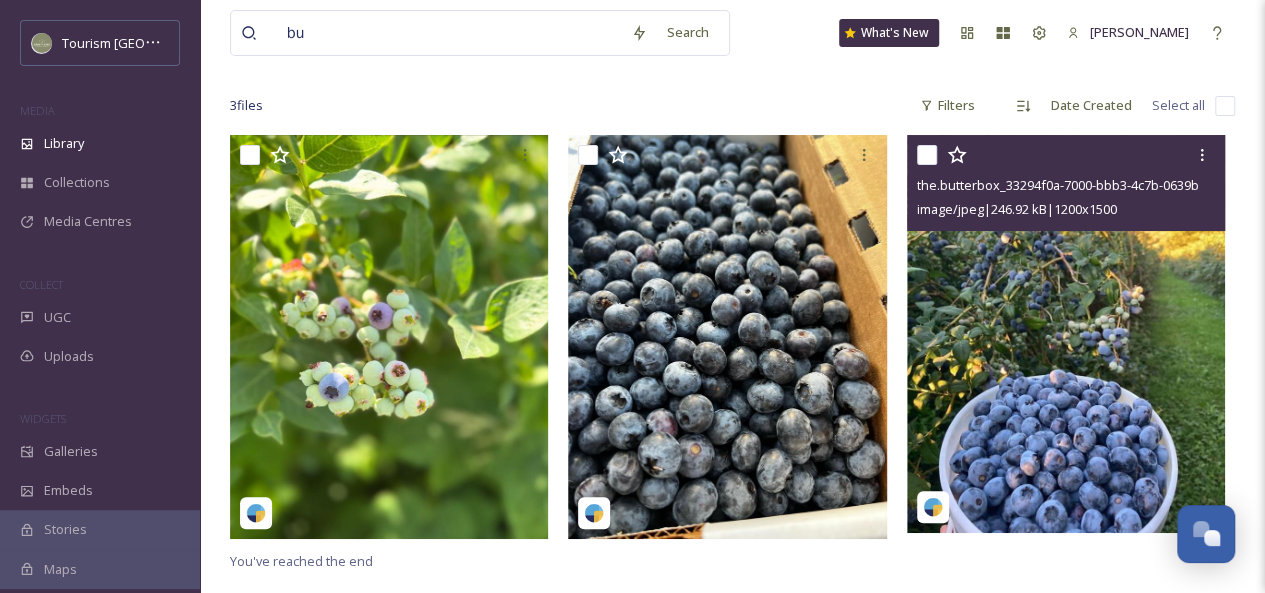 type on "b" 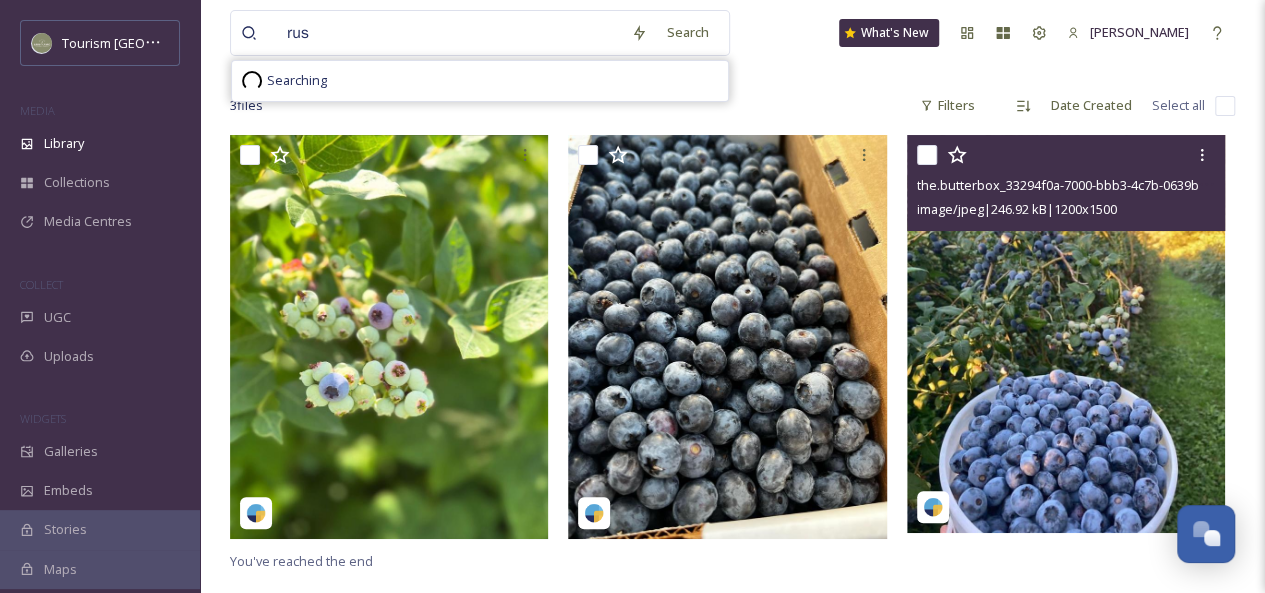 type on "[PERSON_NAME]" 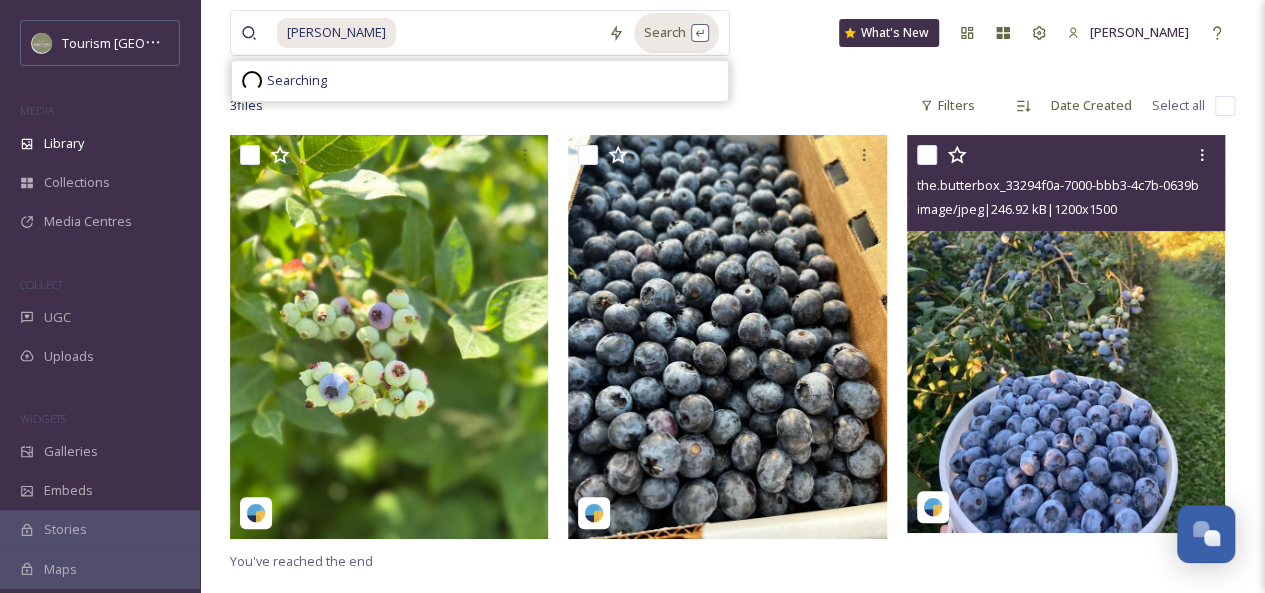 click on "Search" at bounding box center (676, 32) 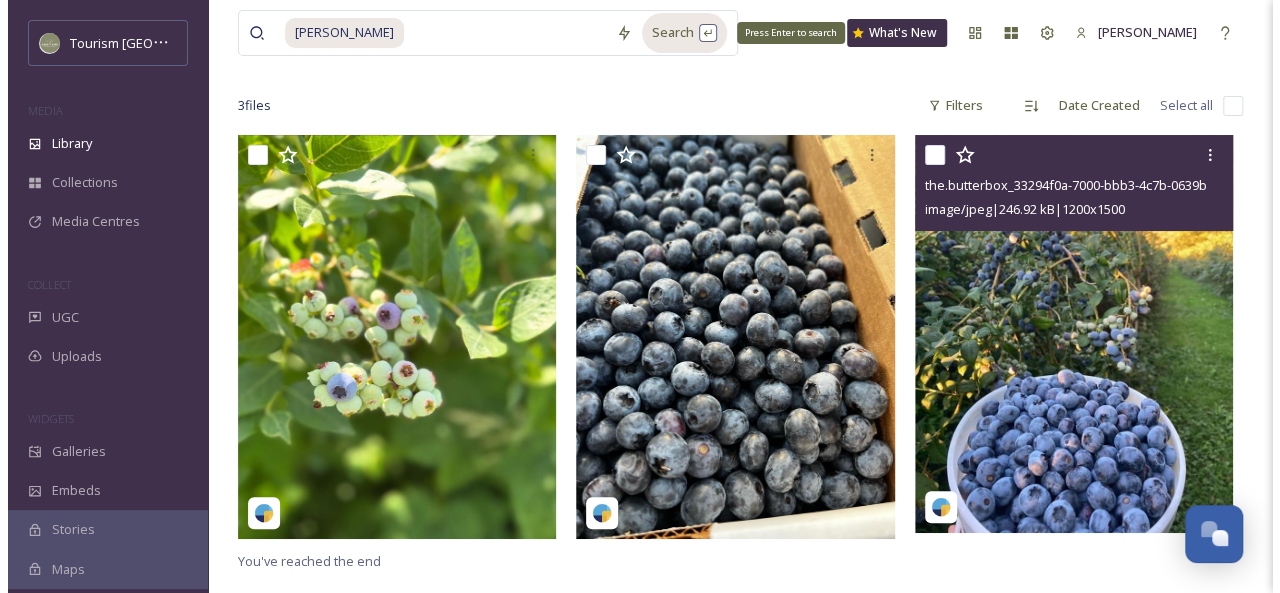 scroll, scrollTop: 0, scrollLeft: 0, axis: both 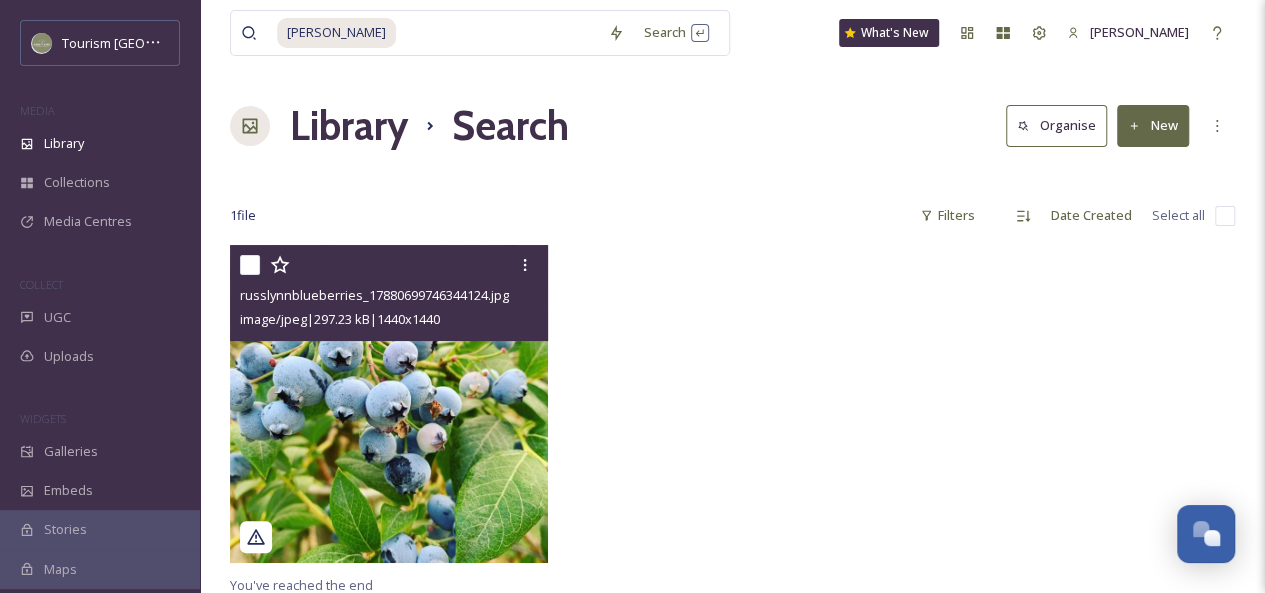 click at bounding box center [389, 404] 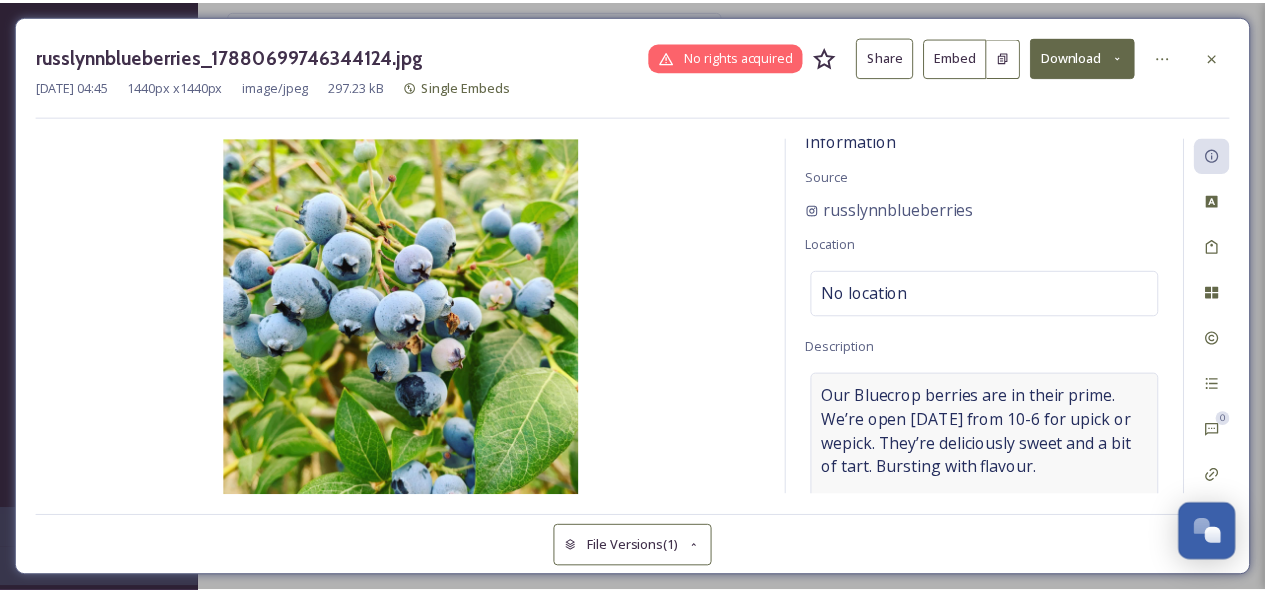 scroll, scrollTop: 0, scrollLeft: 0, axis: both 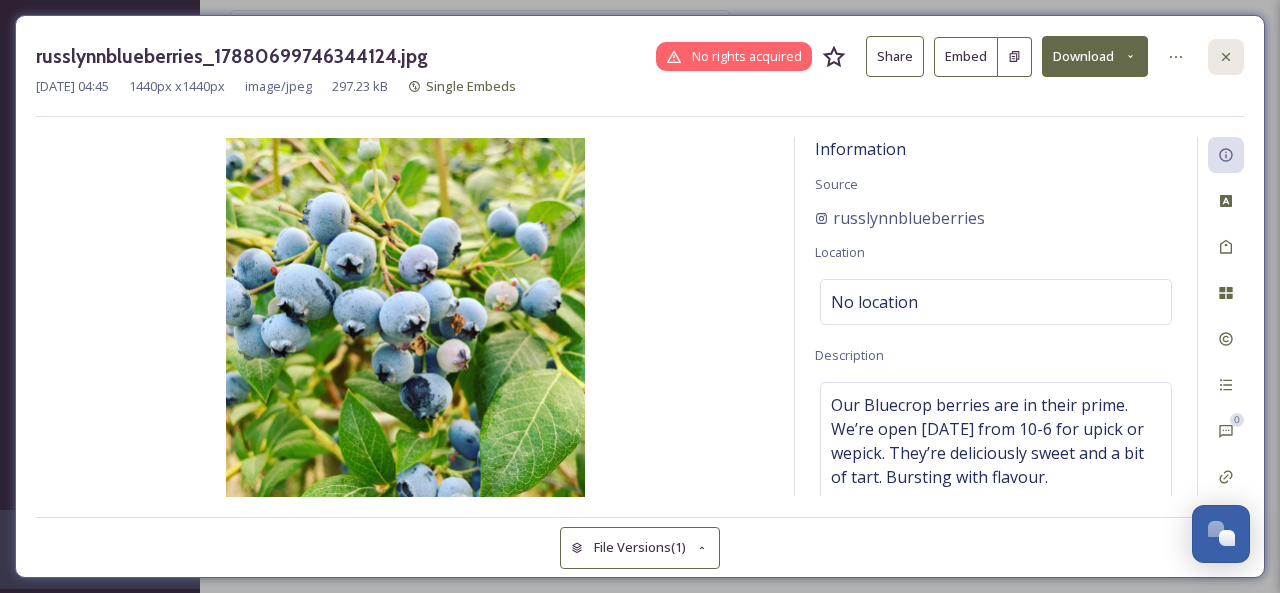 click at bounding box center [1226, 57] 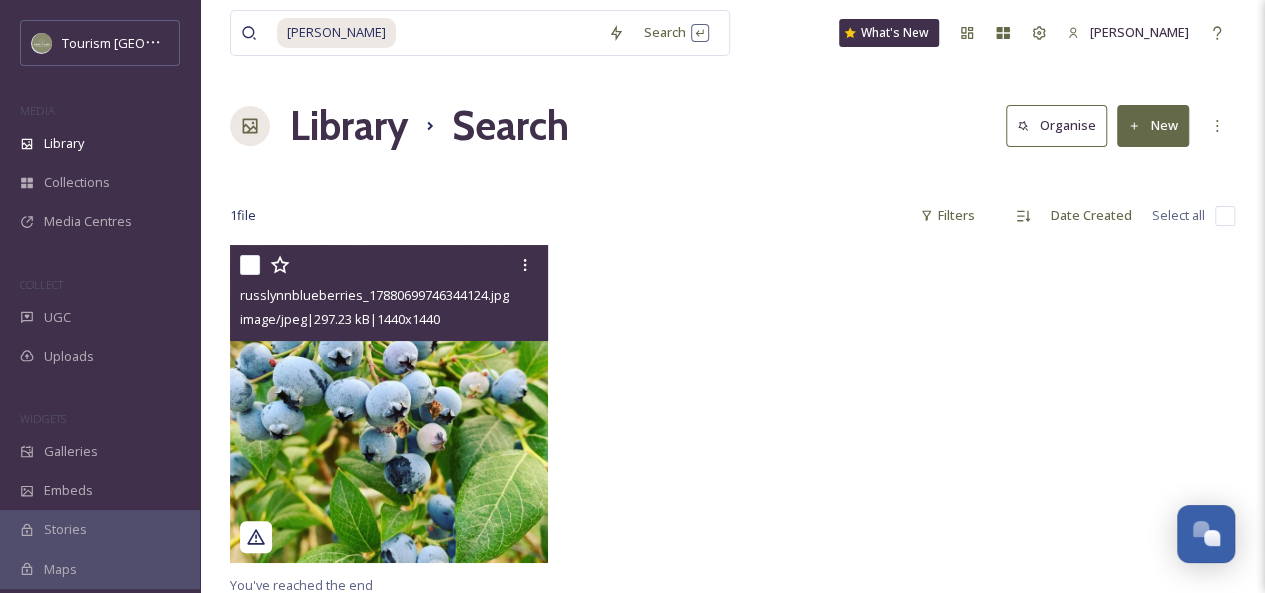 click at bounding box center [498, 33] 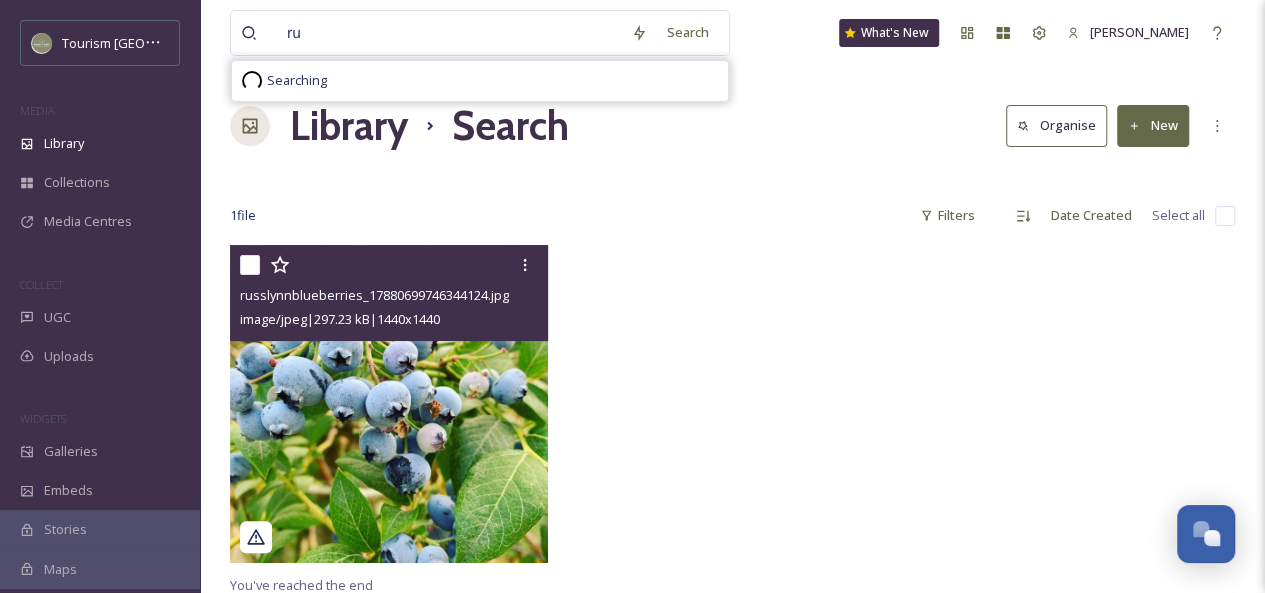 type on "r" 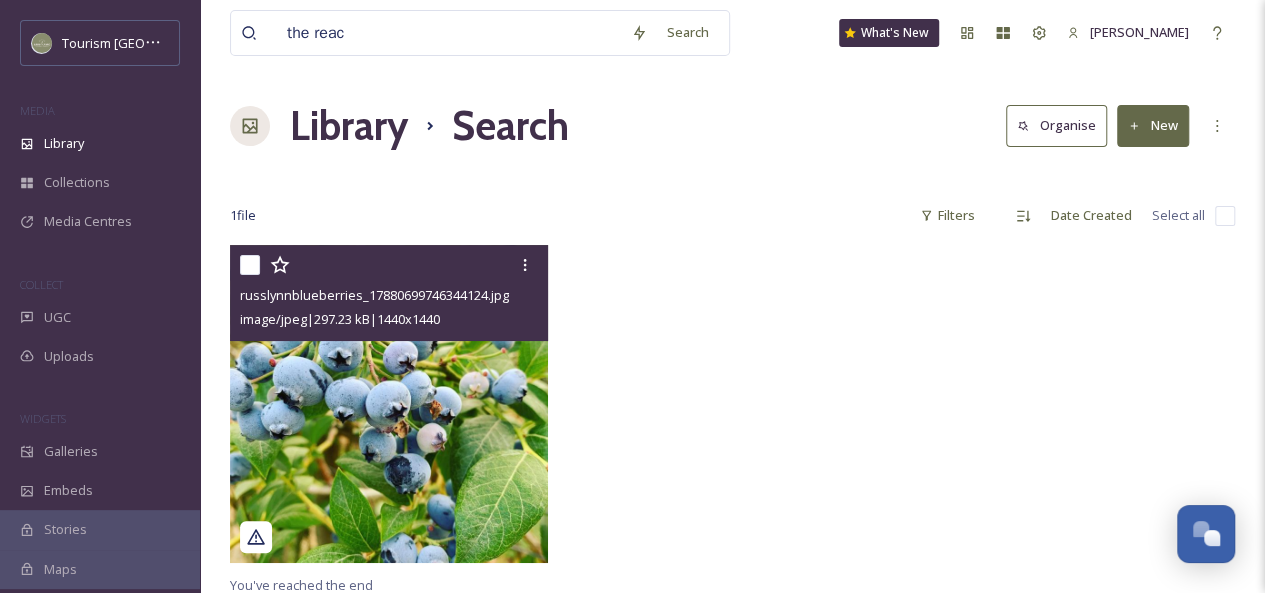 type on "the reach" 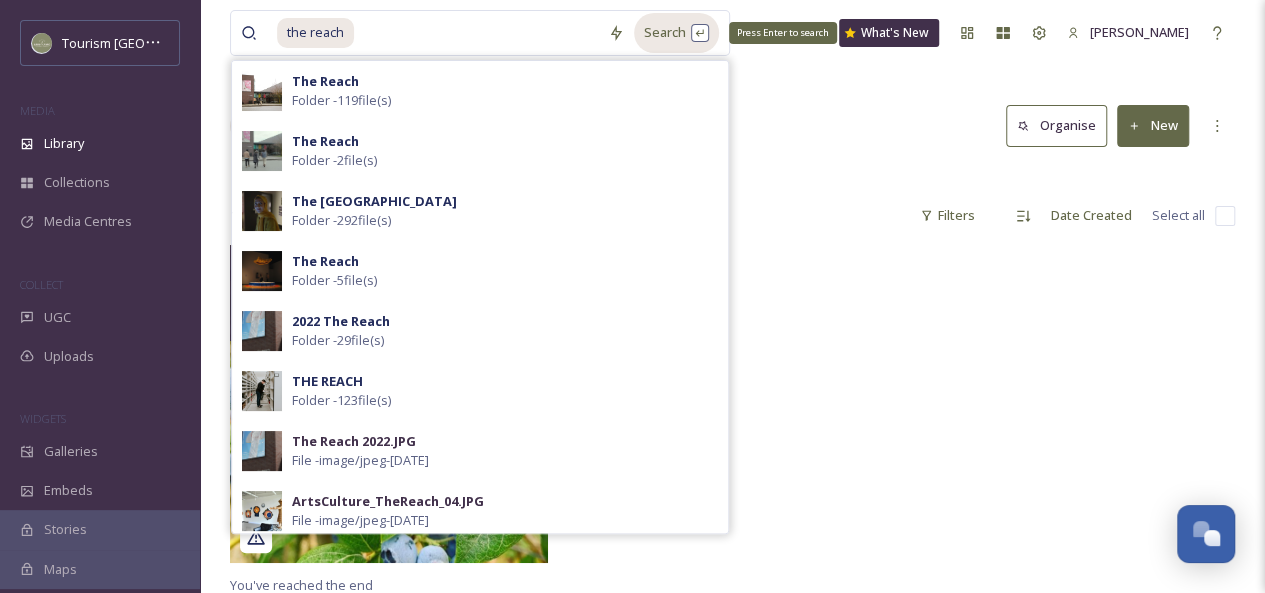type 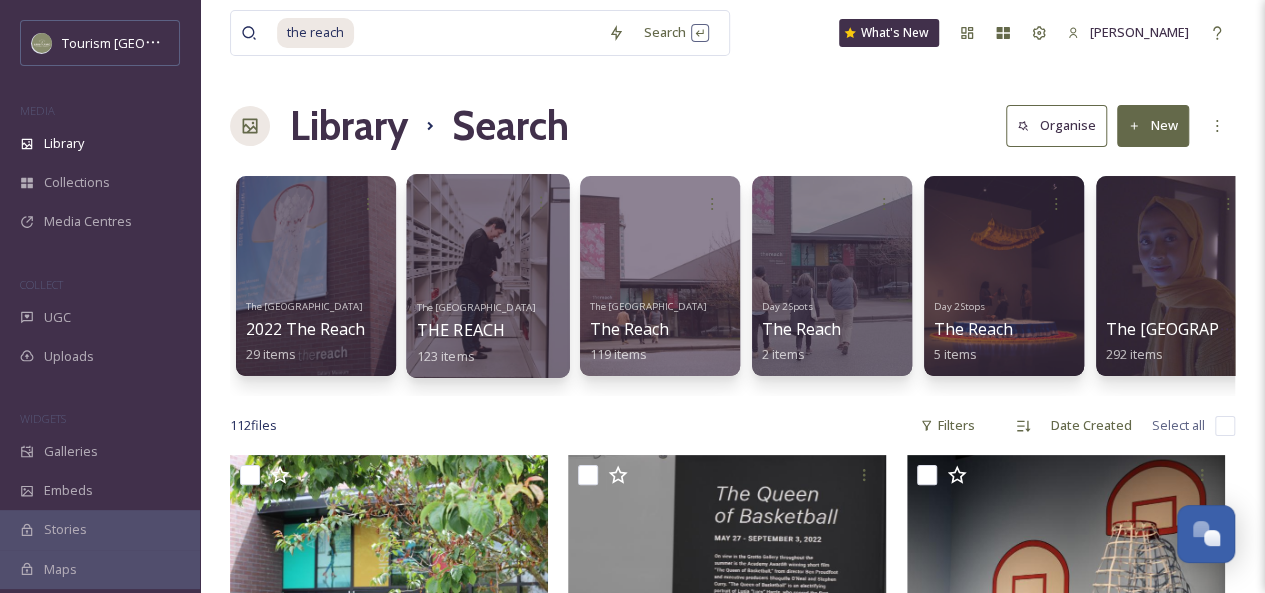 click at bounding box center [487, 276] 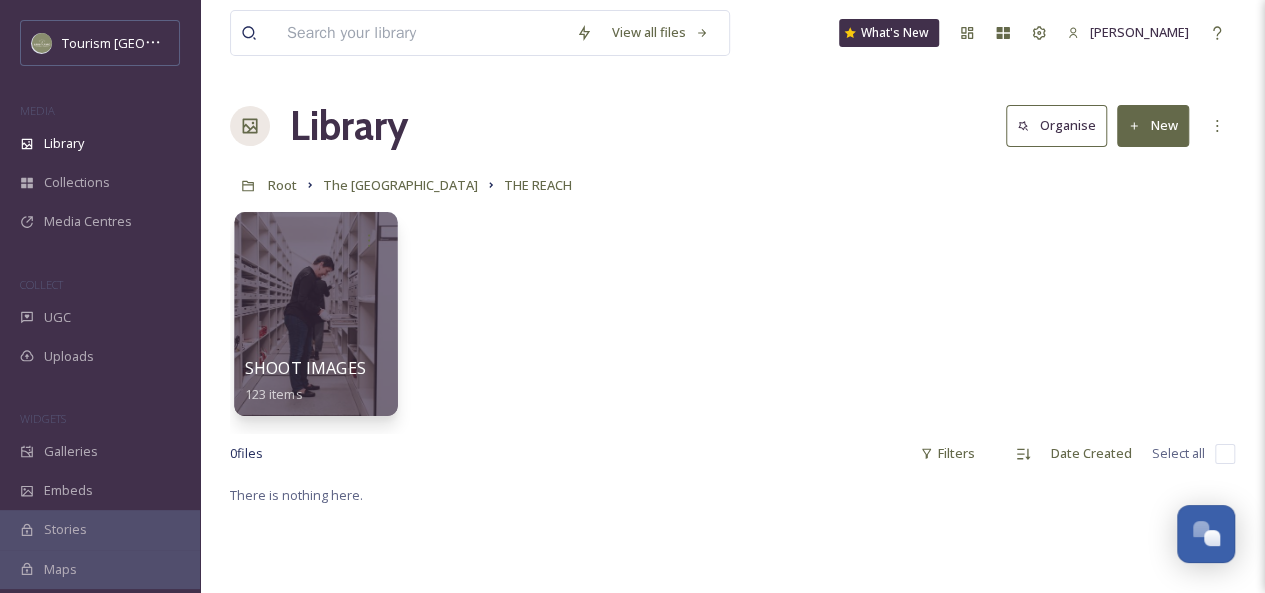 click at bounding box center (315, 314) 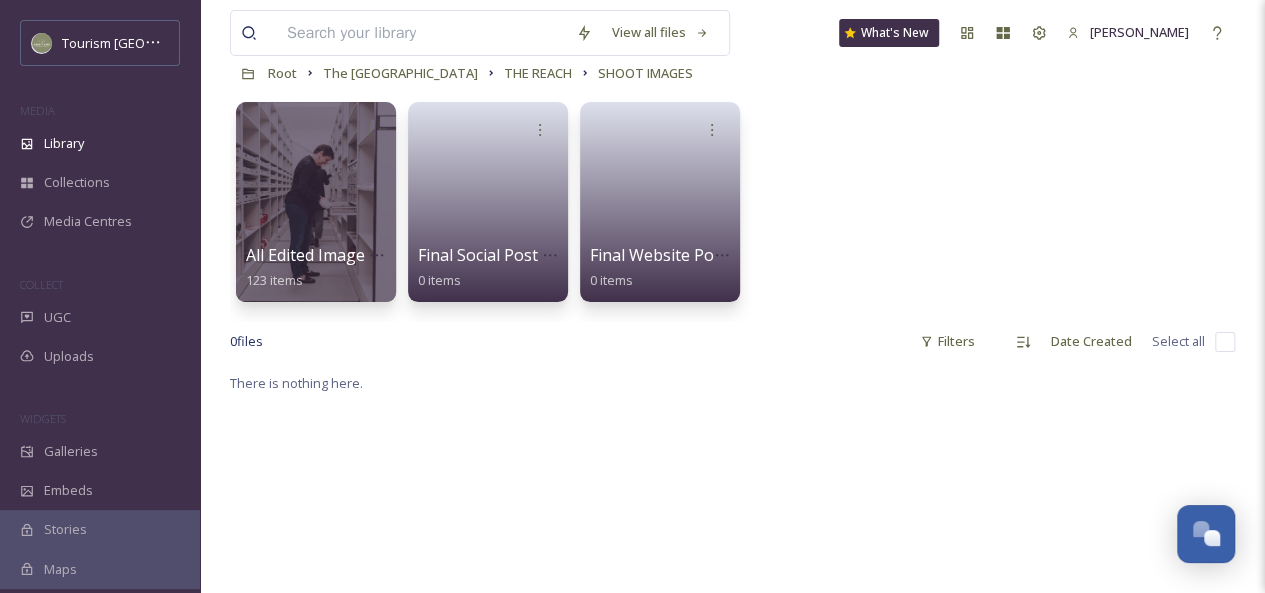 scroll, scrollTop: 115, scrollLeft: 0, axis: vertical 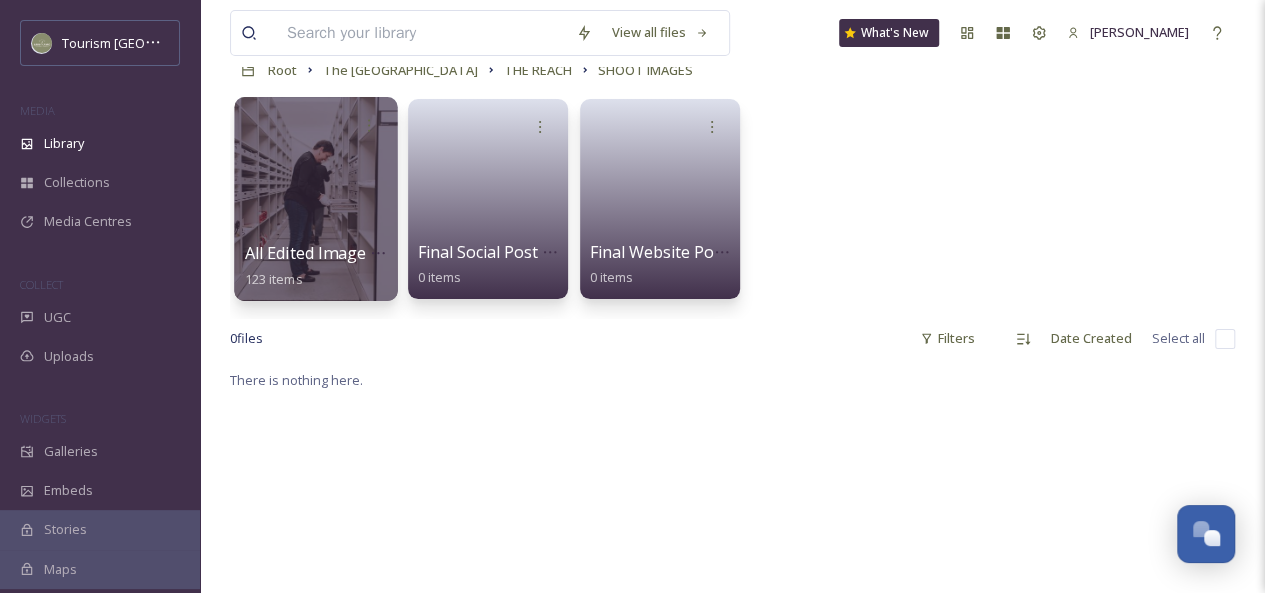click at bounding box center (315, 199) 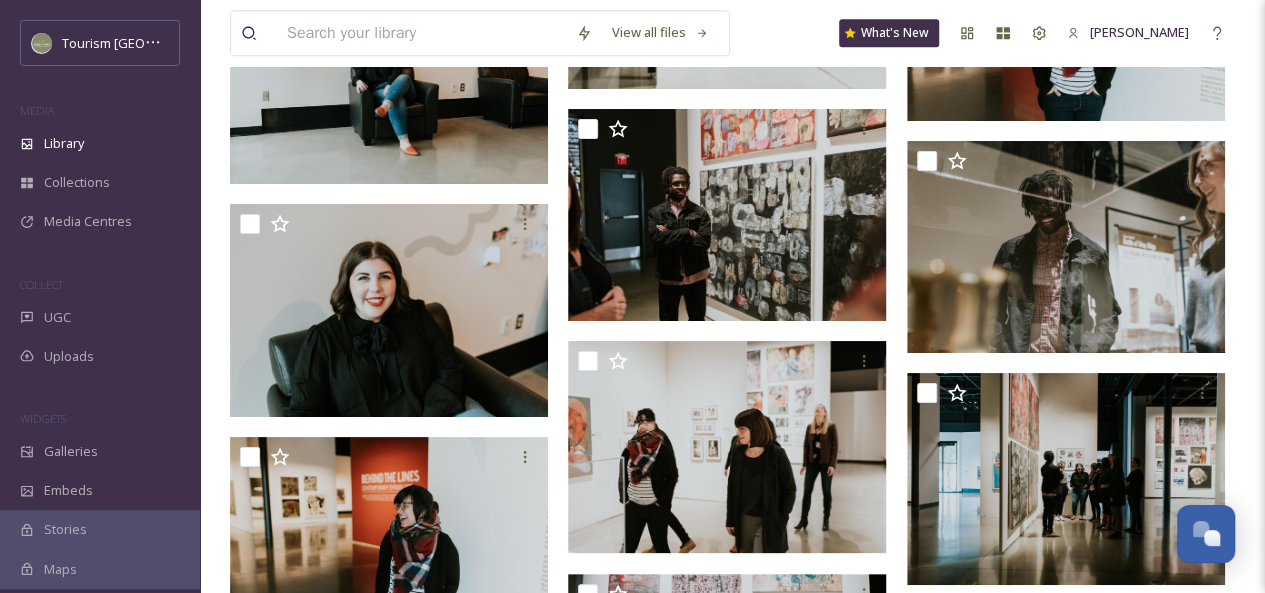scroll, scrollTop: 8452, scrollLeft: 0, axis: vertical 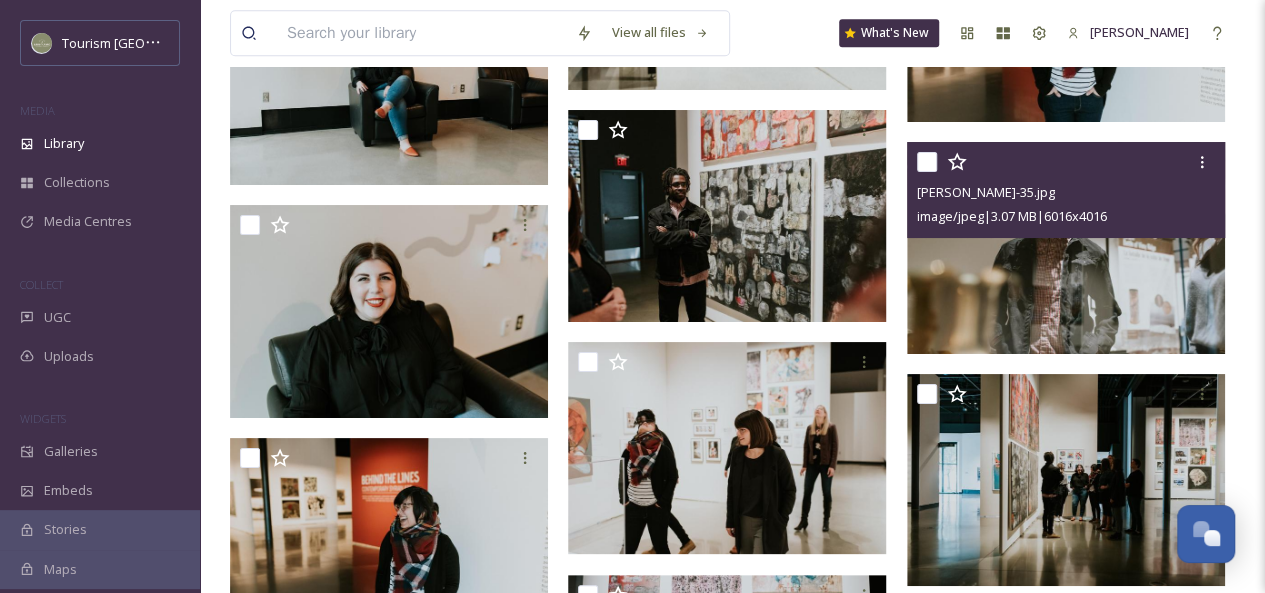 click on "image/jpeg  |  3.07 MB  |  6016  x  4016" at bounding box center [1068, 216] 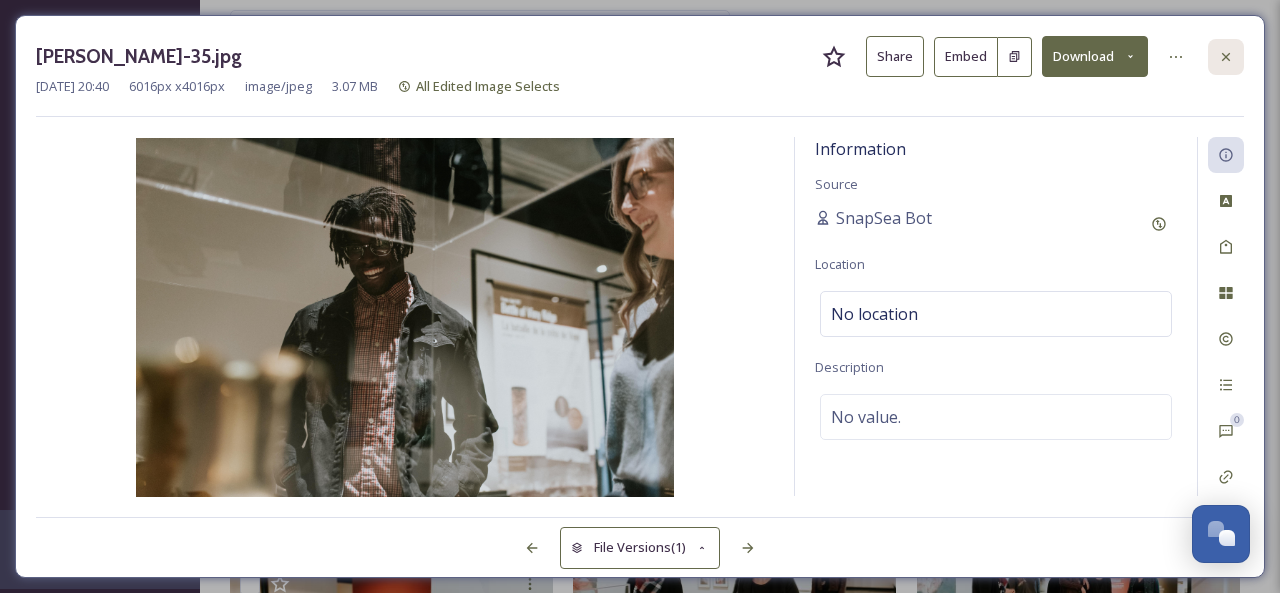 click at bounding box center [1226, 57] 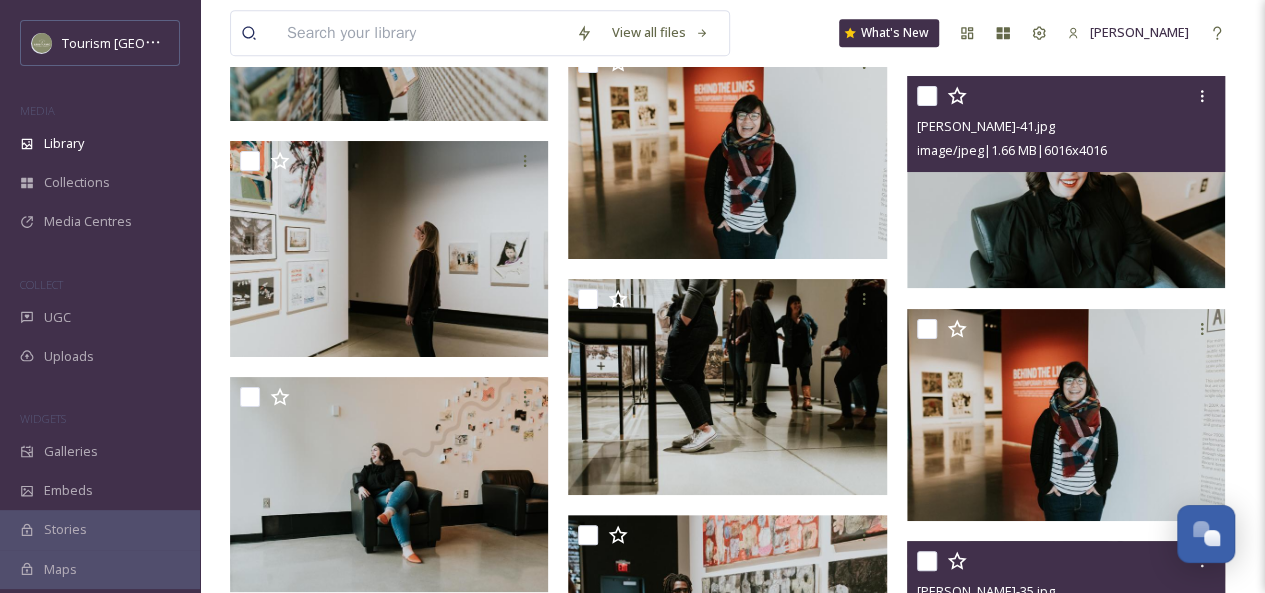 scroll, scrollTop: 8166, scrollLeft: 0, axis: vertical 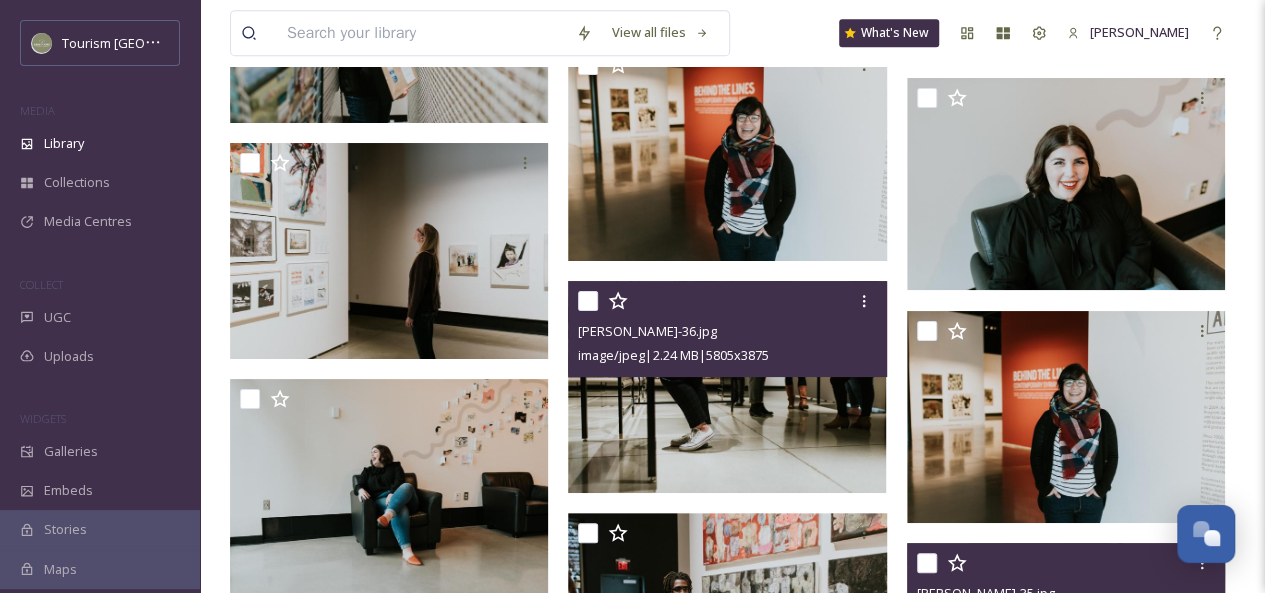 click at bounding box center (727, 387) 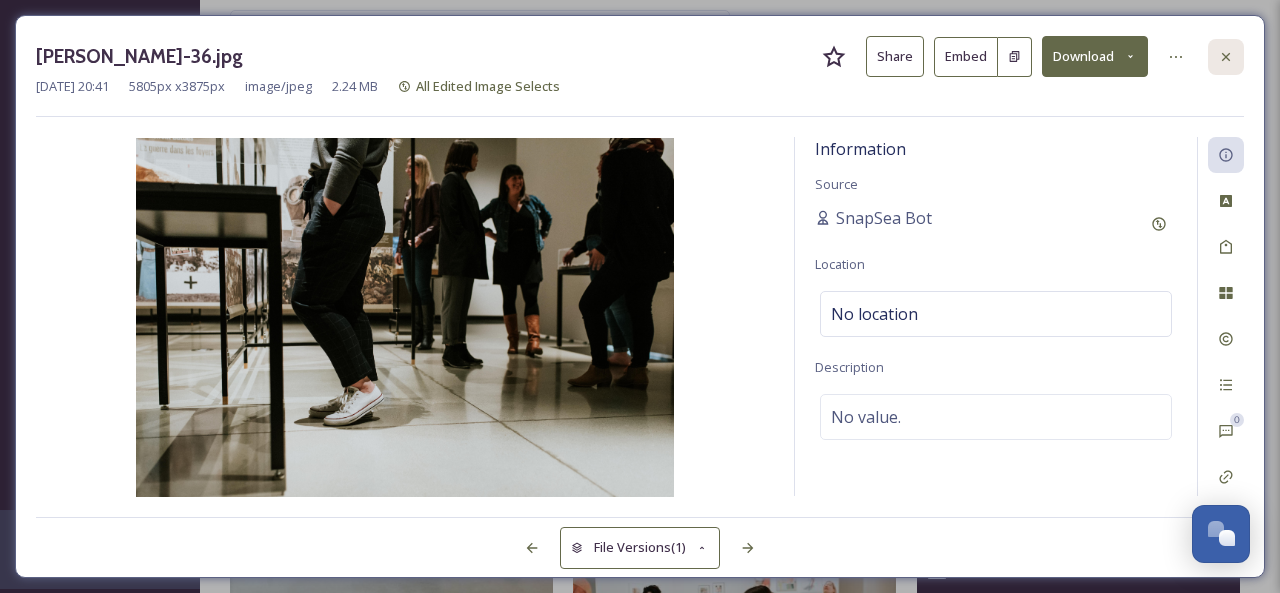 click 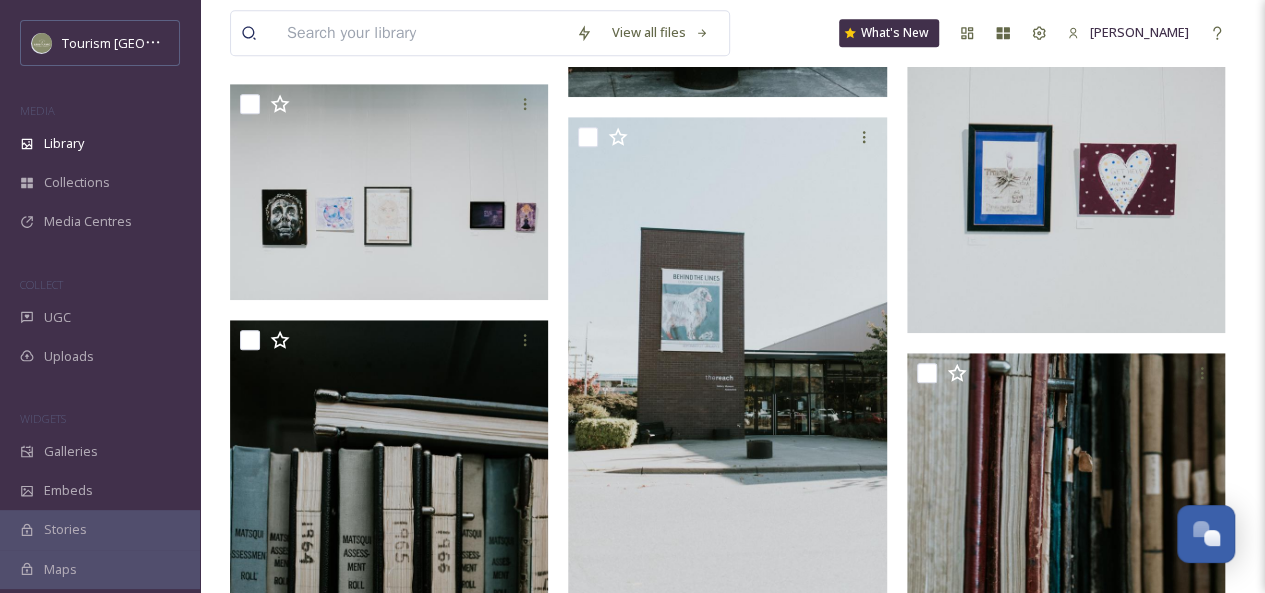 scroll, scrollTop: 0, scrollLeft: 0, axis: both 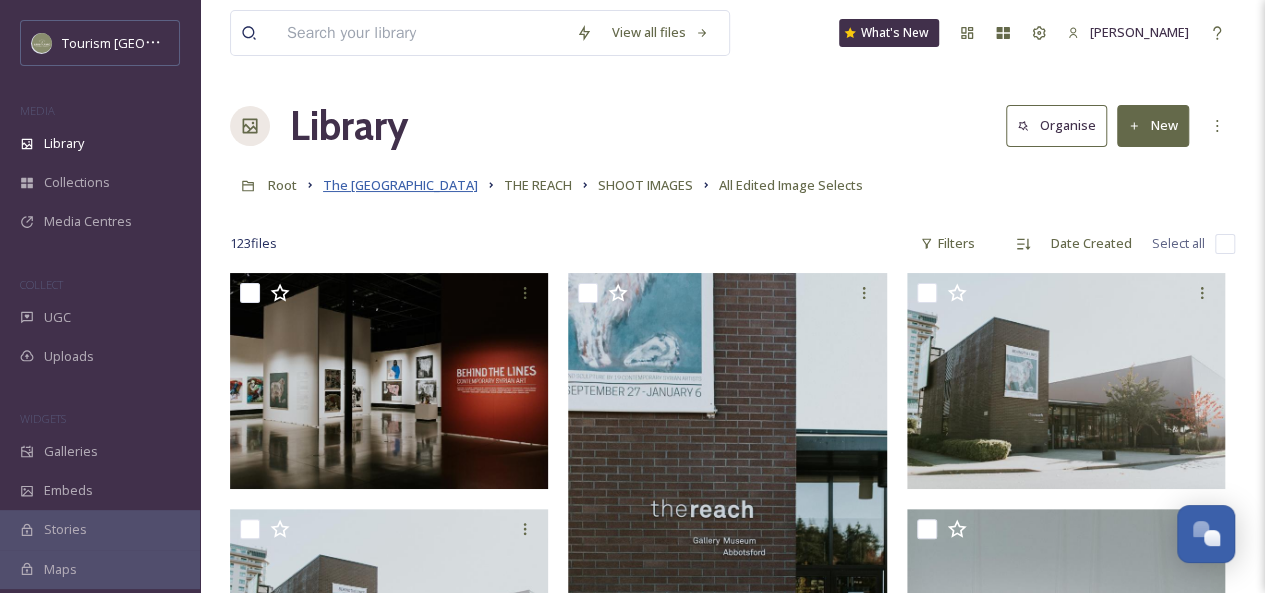 click on "The [GEOGRAPHIC_DATA]" at bounding box center [400, 185] 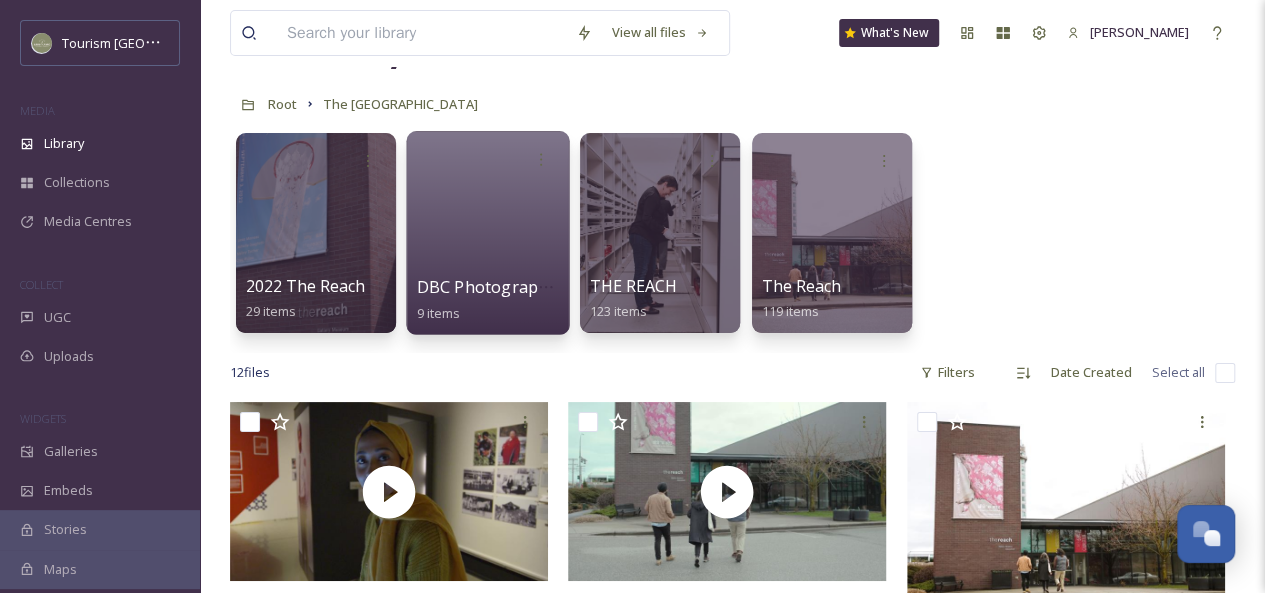 scroll, scrollTop: 80, scrollLeft: 0, axis: vertical 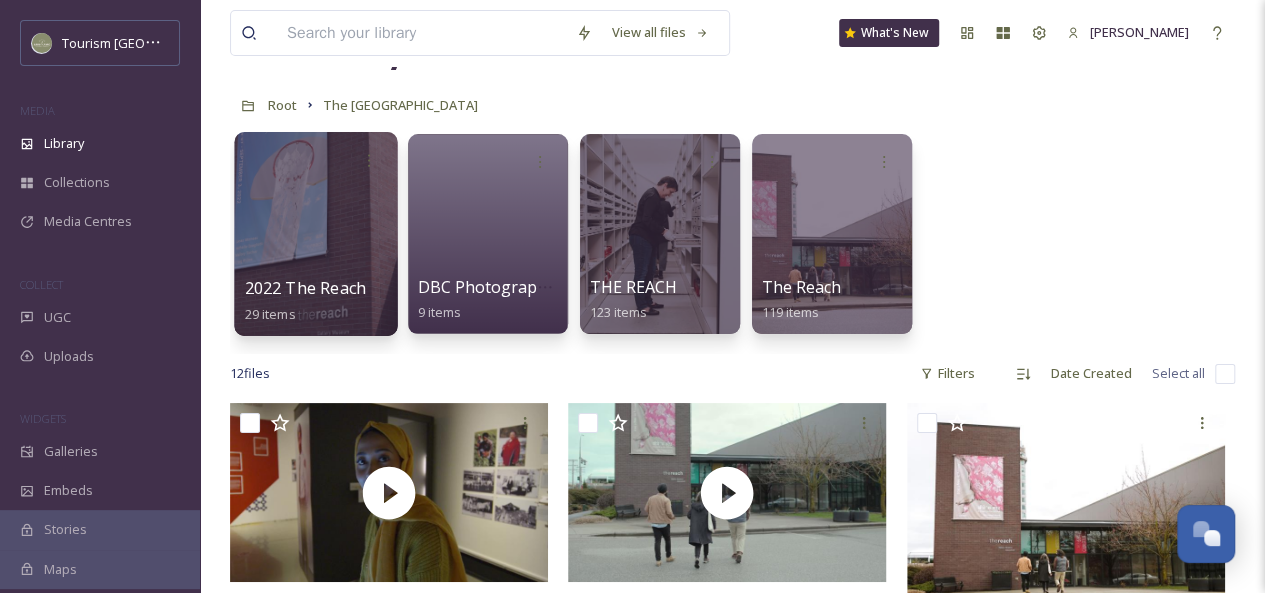 click at bounding box center (315, 234) 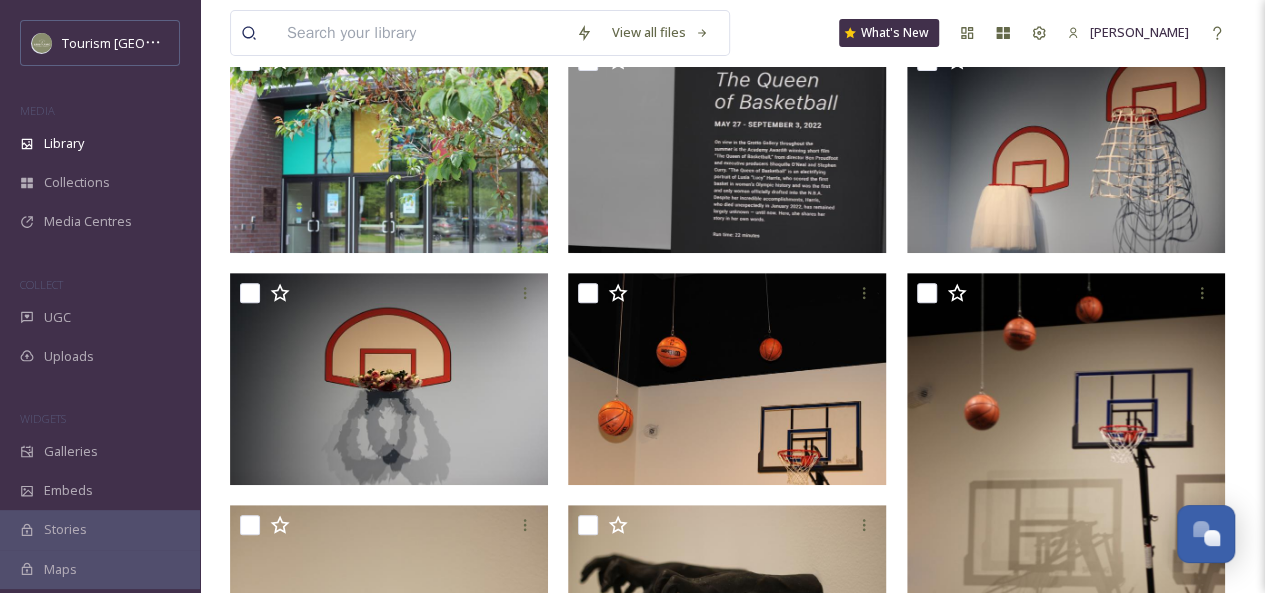 scroll, scrollTop: 0, scrollLeft: 0, axis: both 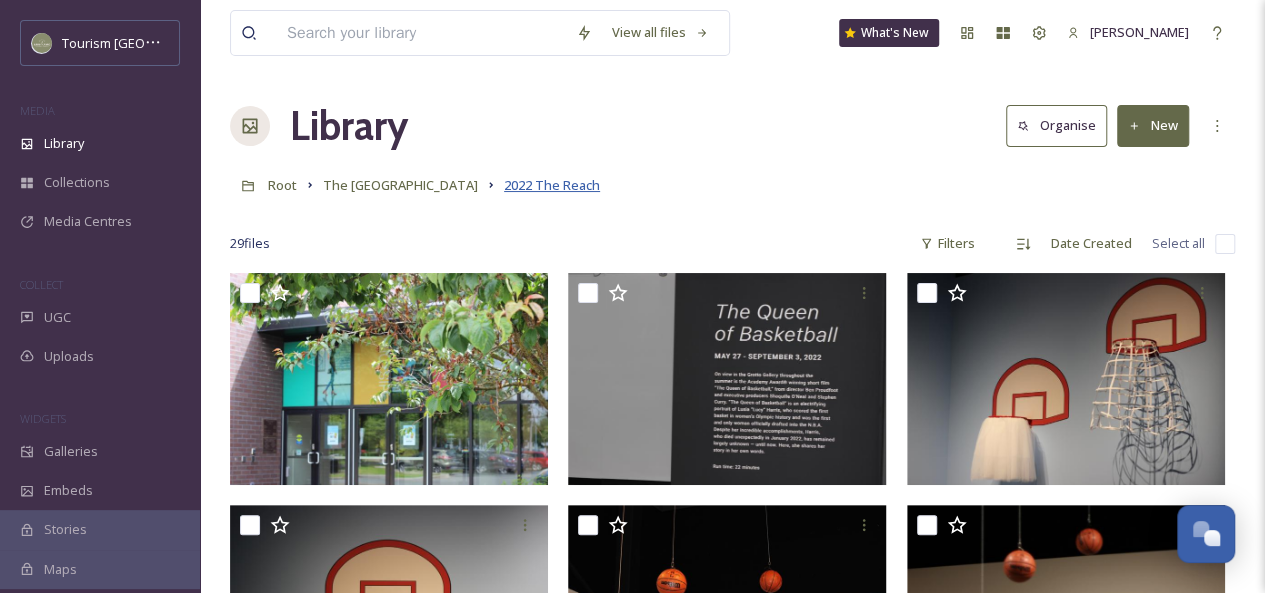 click on "2022 The Reach" at bounding box center [552, 185] 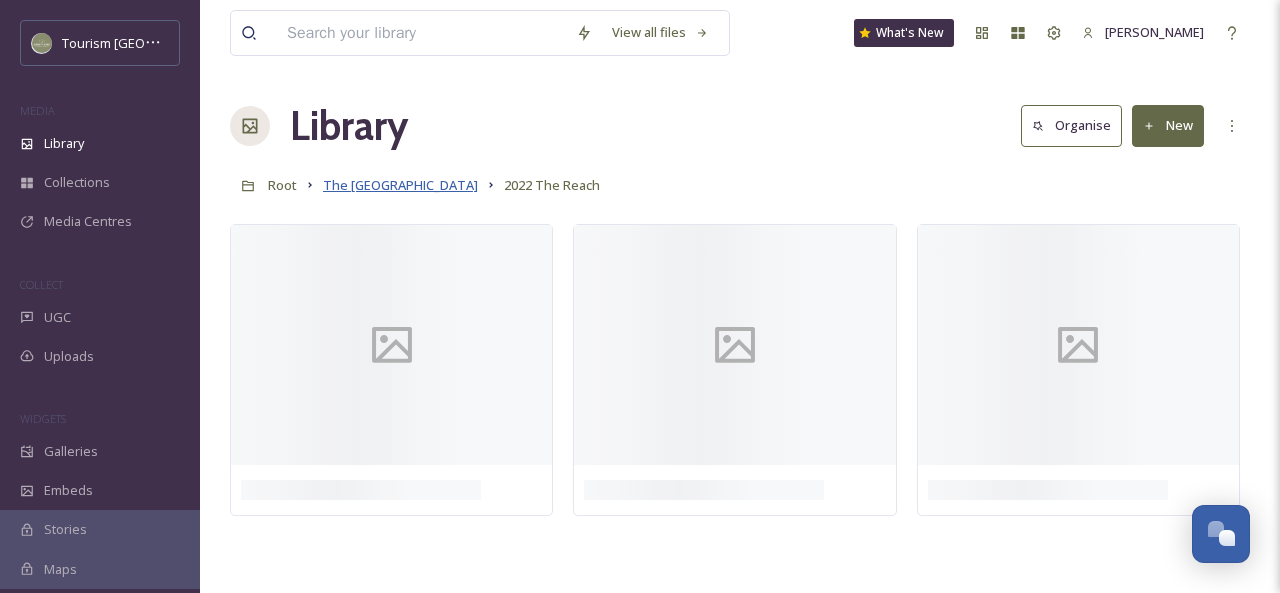 click on "The [GEOGRAPHIC_DATA]" at bounding box center (400, 185) 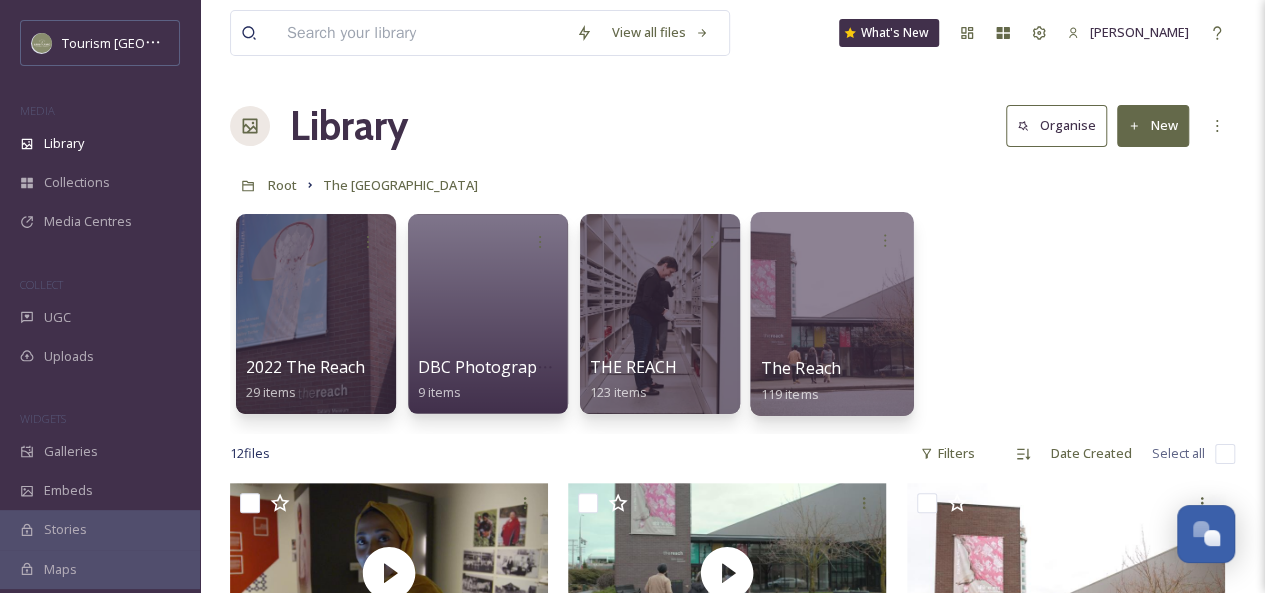 click at bounding box center [831, 314] 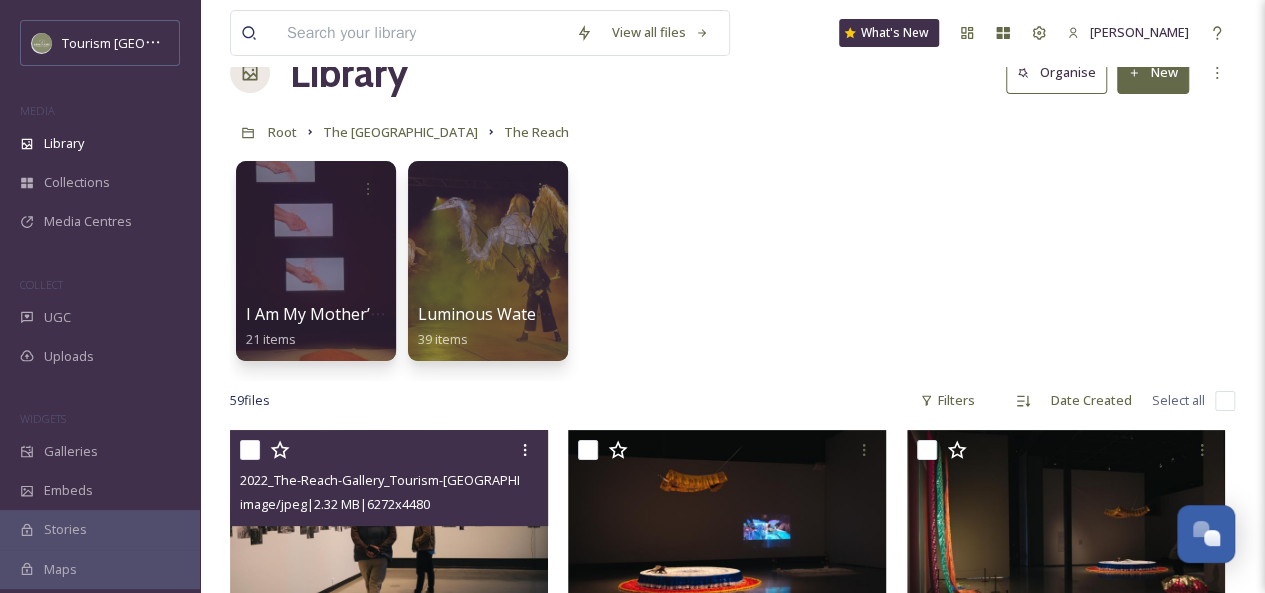 scroll, scrollTop: 0, scrollLeft: 0, axis: both 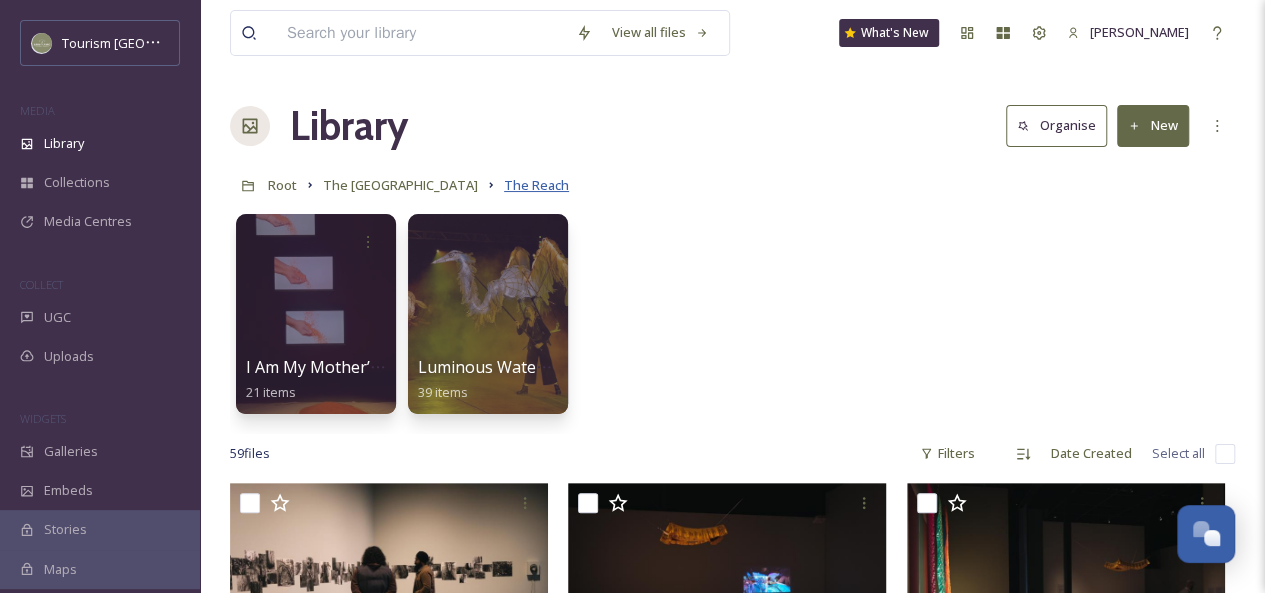 click on "The Reach" at bounding box center [536, 185] 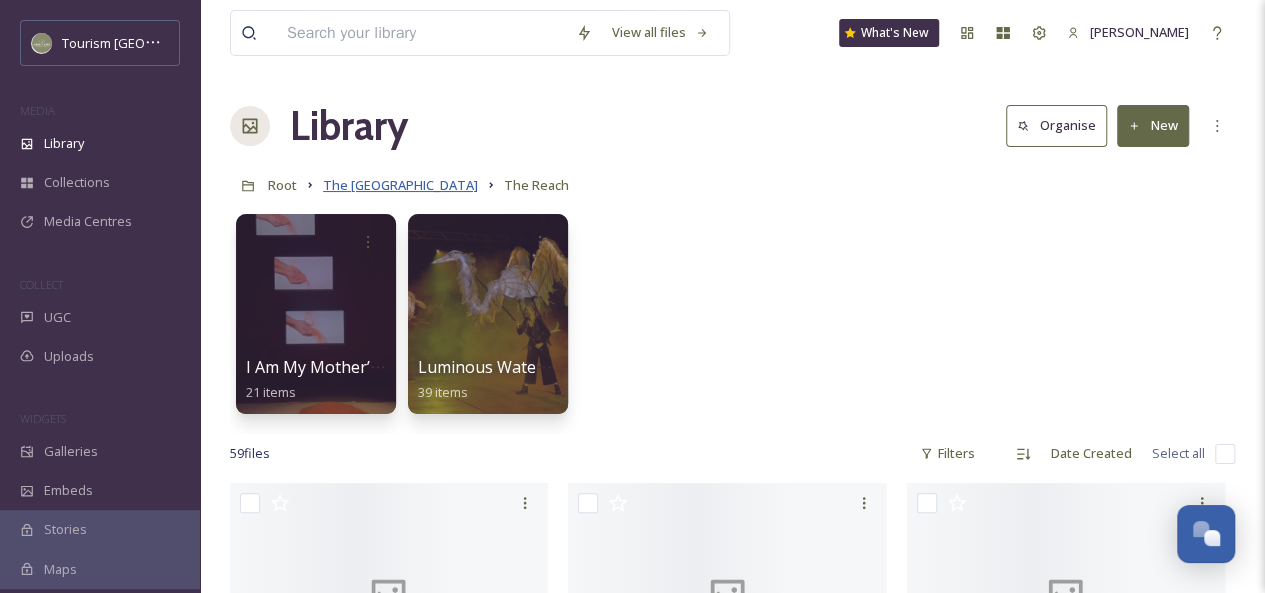 click on "The [GEOGRAPHIC_DATA]" at bounding box center (400, 185) 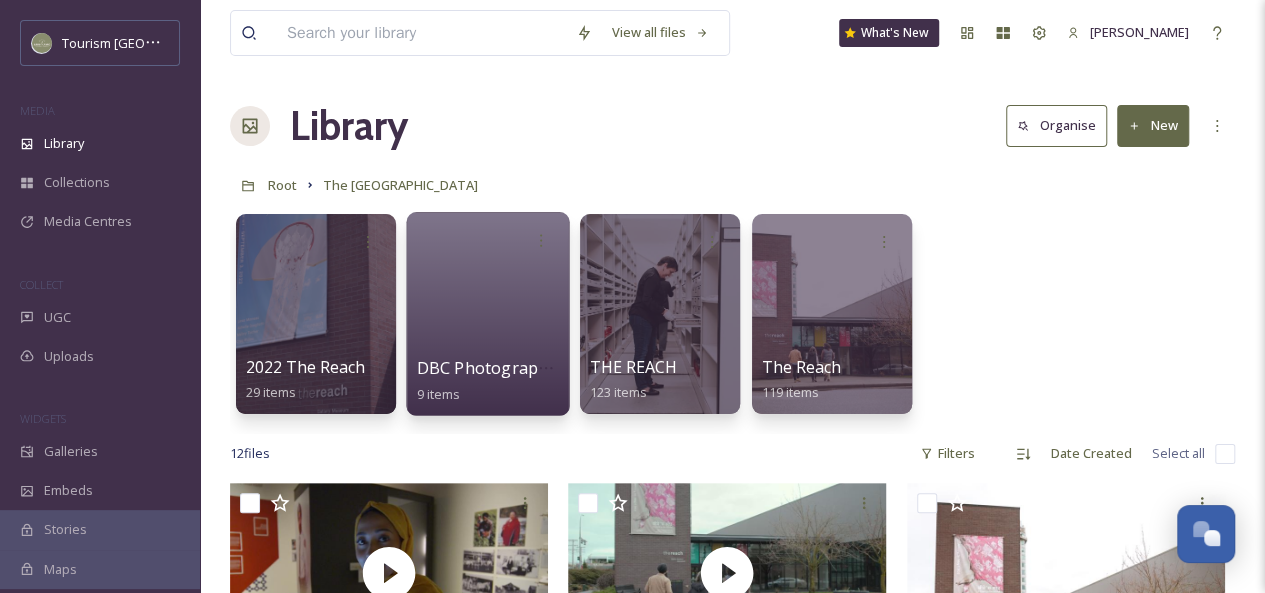 click at bounding box center (487, 314) 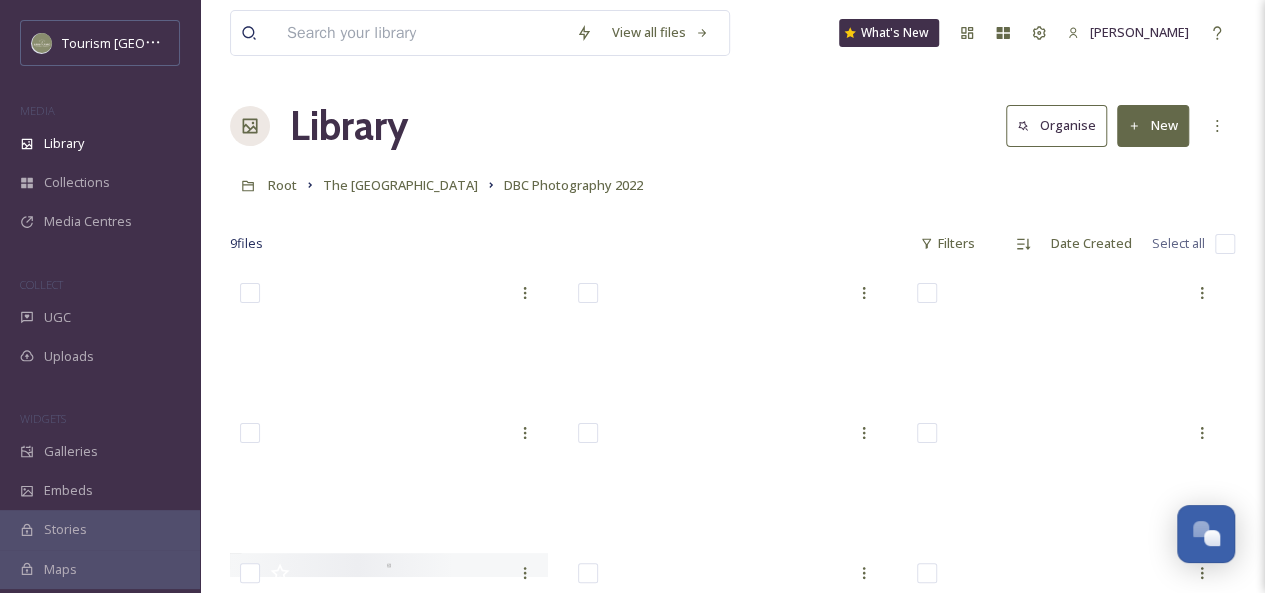 scroll, scrollTop: 18, scrollLeft: 0, axis: vertical 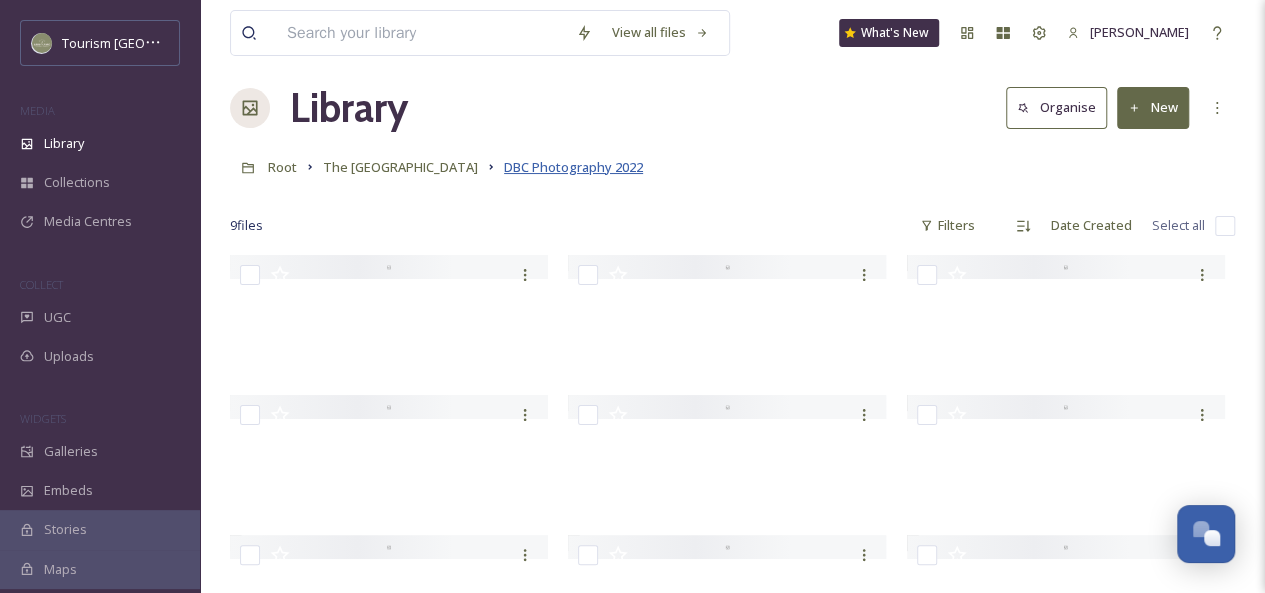 click on "DBC Photography 2022" at bounding box center (573, 167) 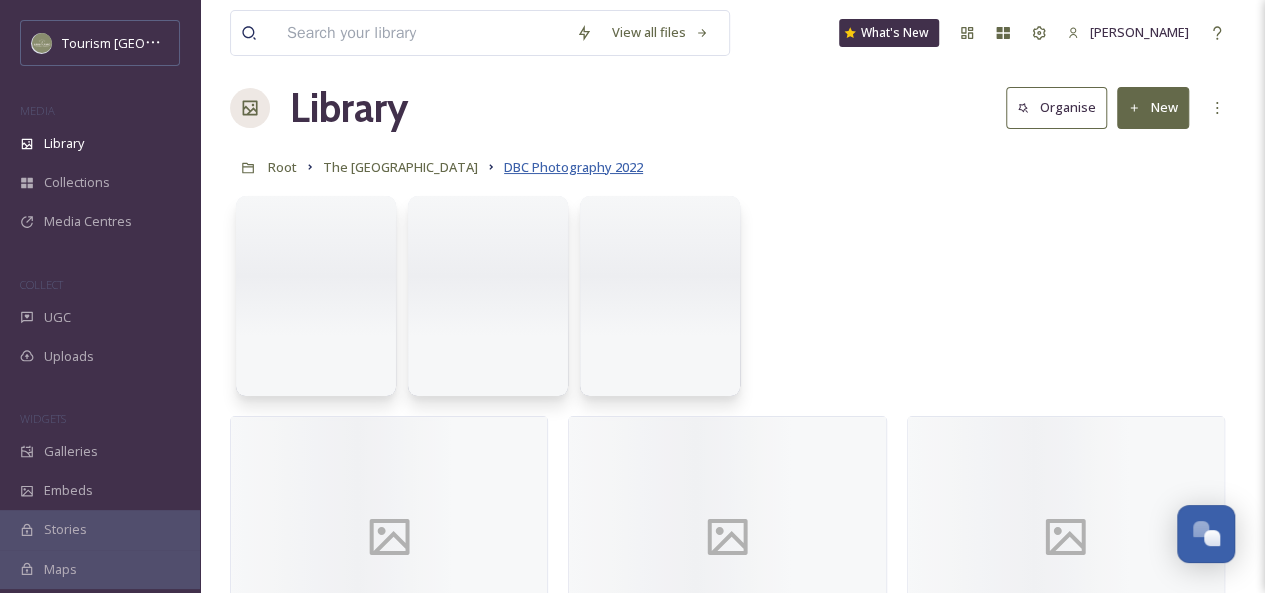 scroll, scrollTop: 0, scrollLeft: 0, axis: both 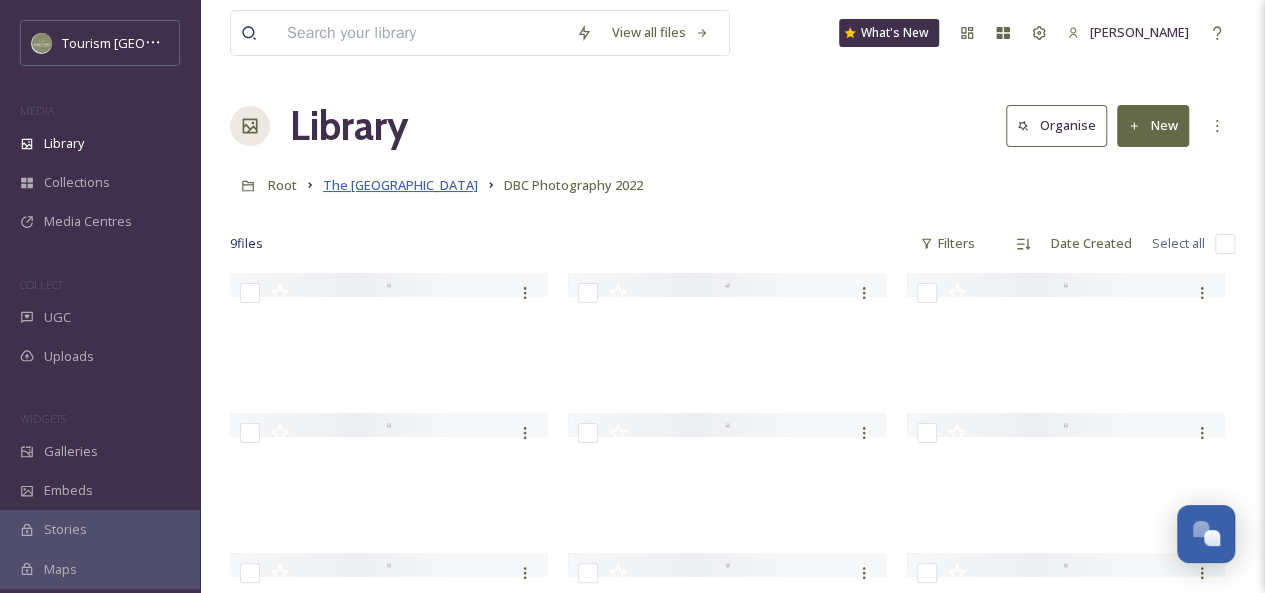 click on "The [GEOGRAPHIC_DATA]" at bounding box center [400, 185] 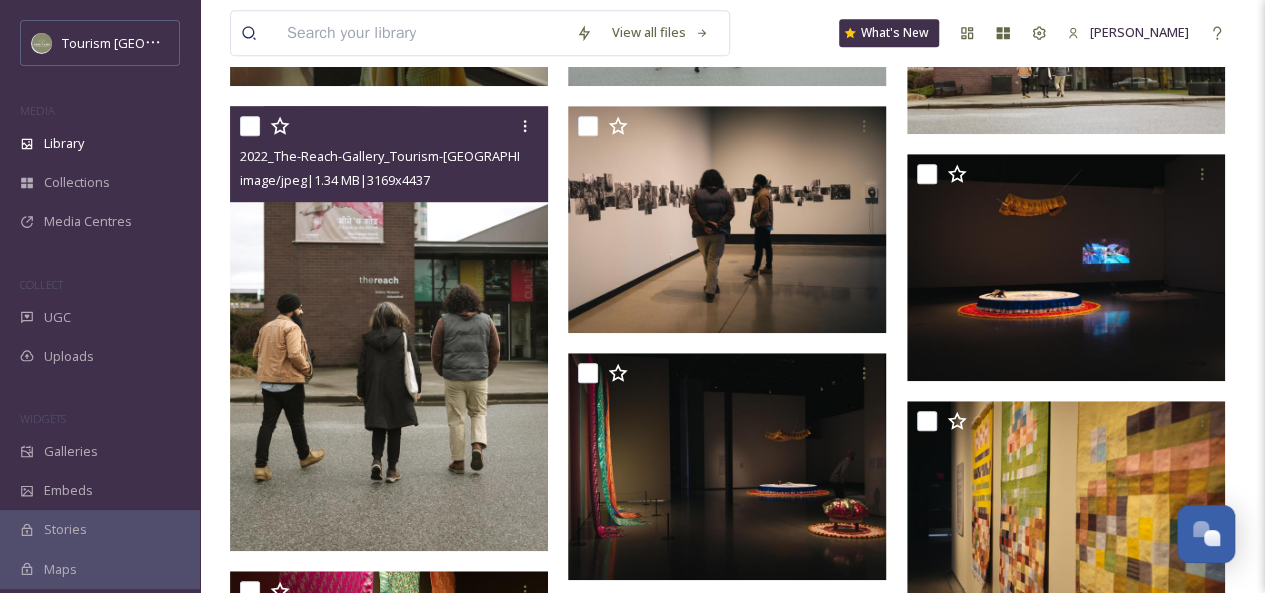 scroll, scrollTop: 578, scrollLeft: 0, axis: vertical 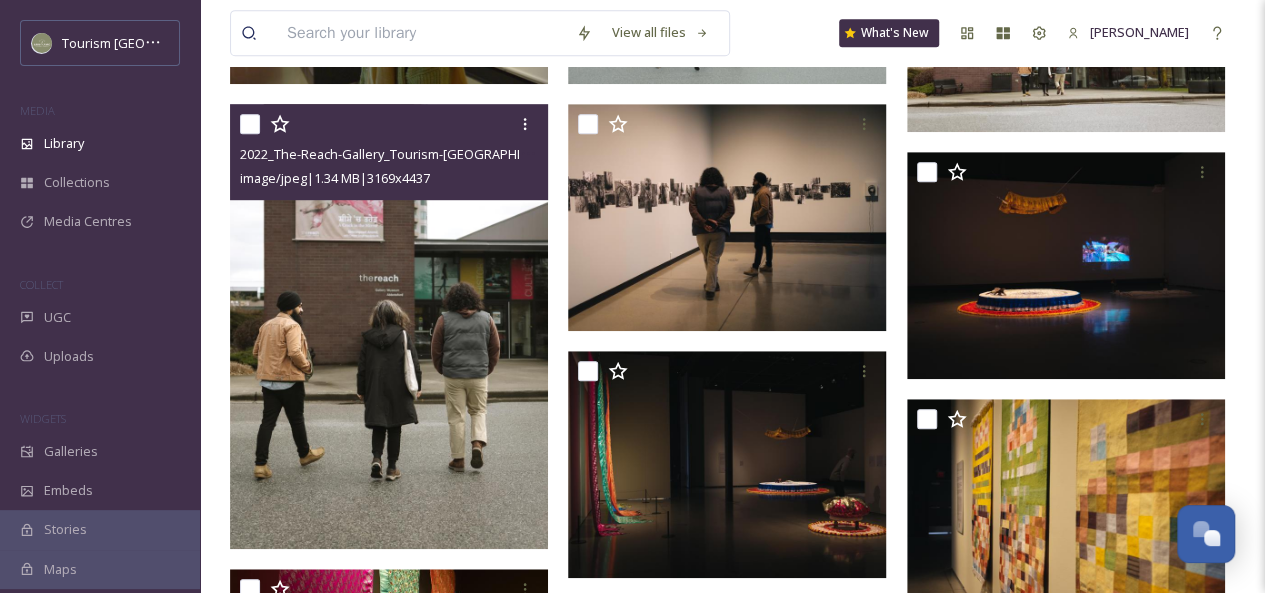 click at bounding box center [389, 326] 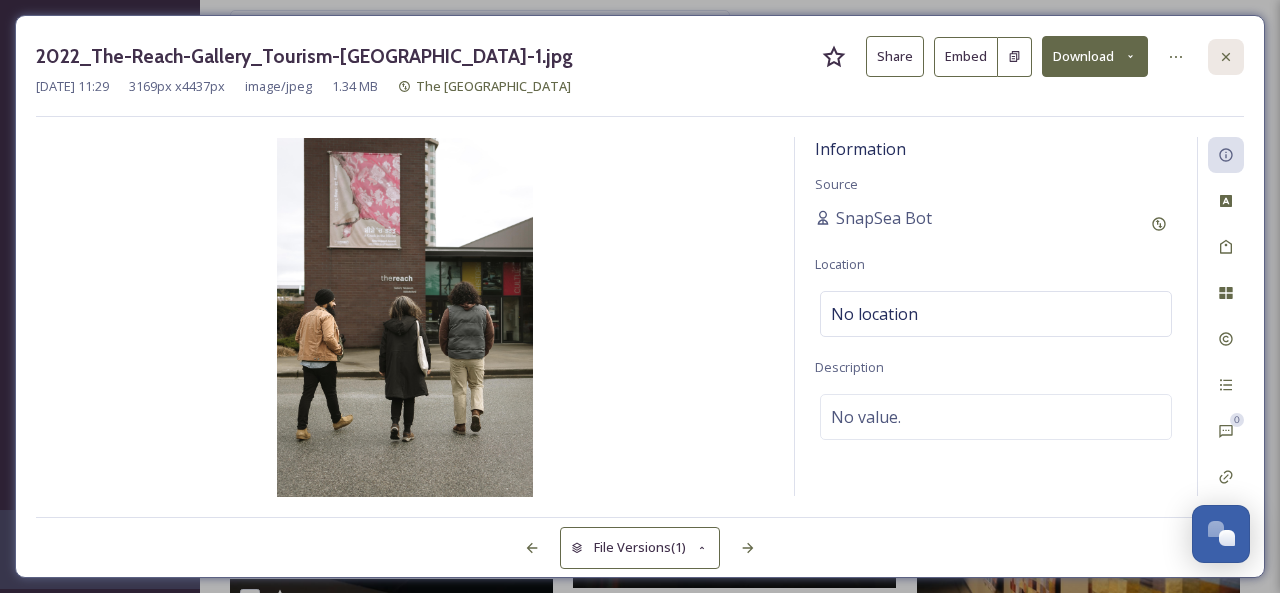 click at bounding box center (1226, 57) 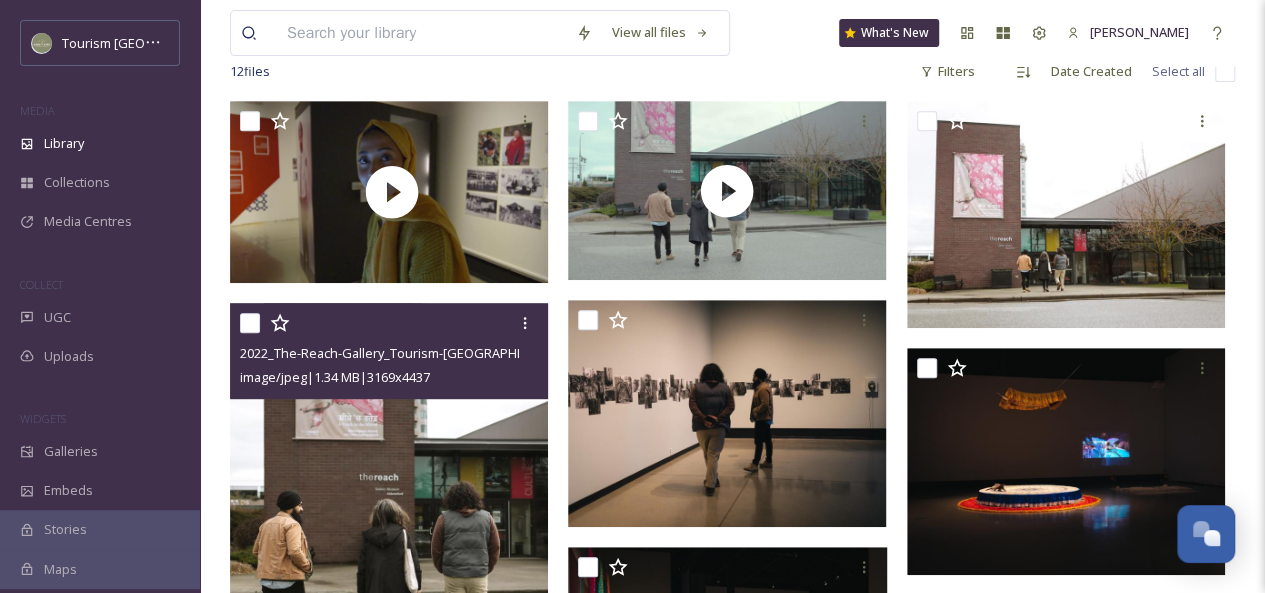 scroll, scrollTop: 381, scrollLeft: 0, axis: vertical 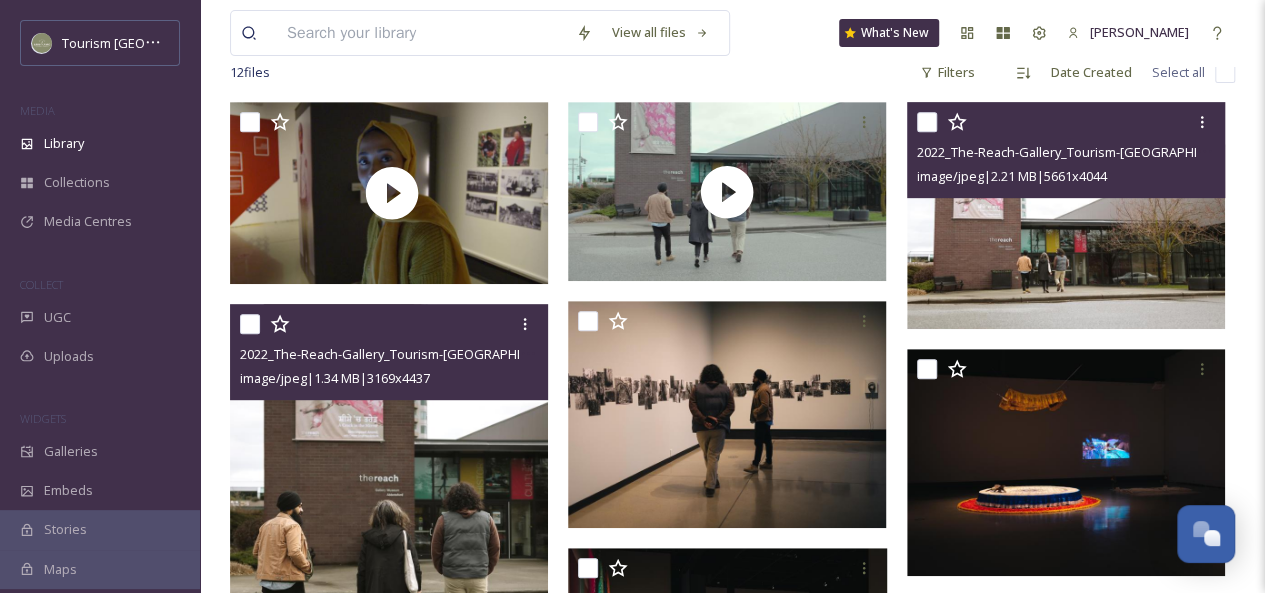 click at bounding box center [1066, 215] 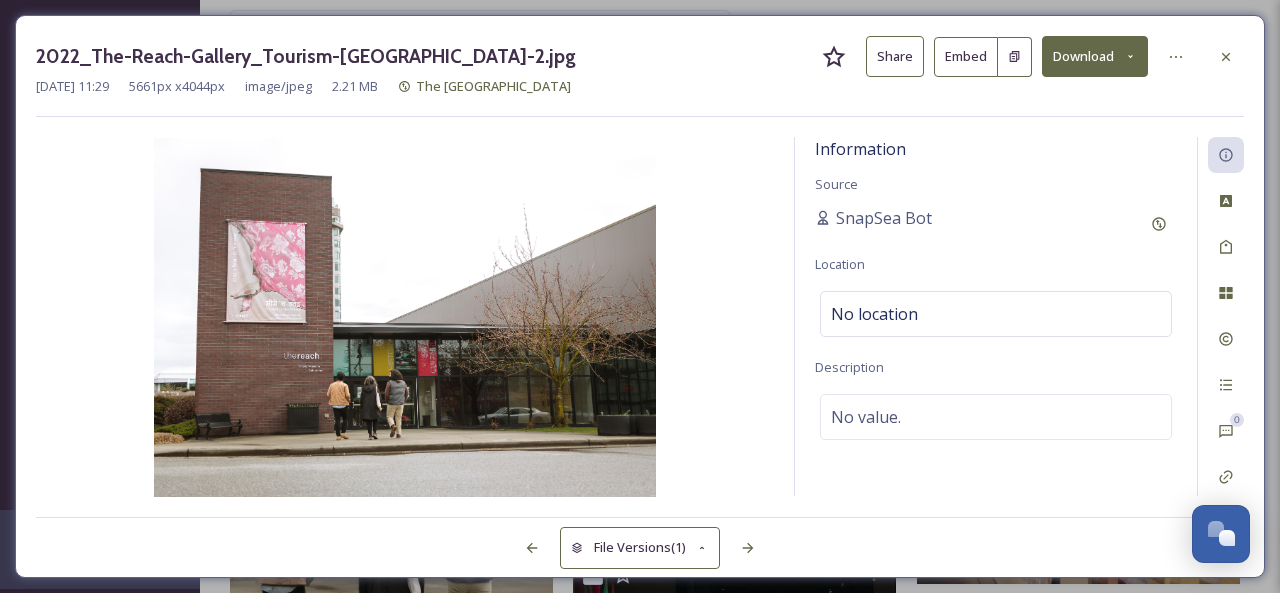 click on "Share" at bounding box center (895, 56) 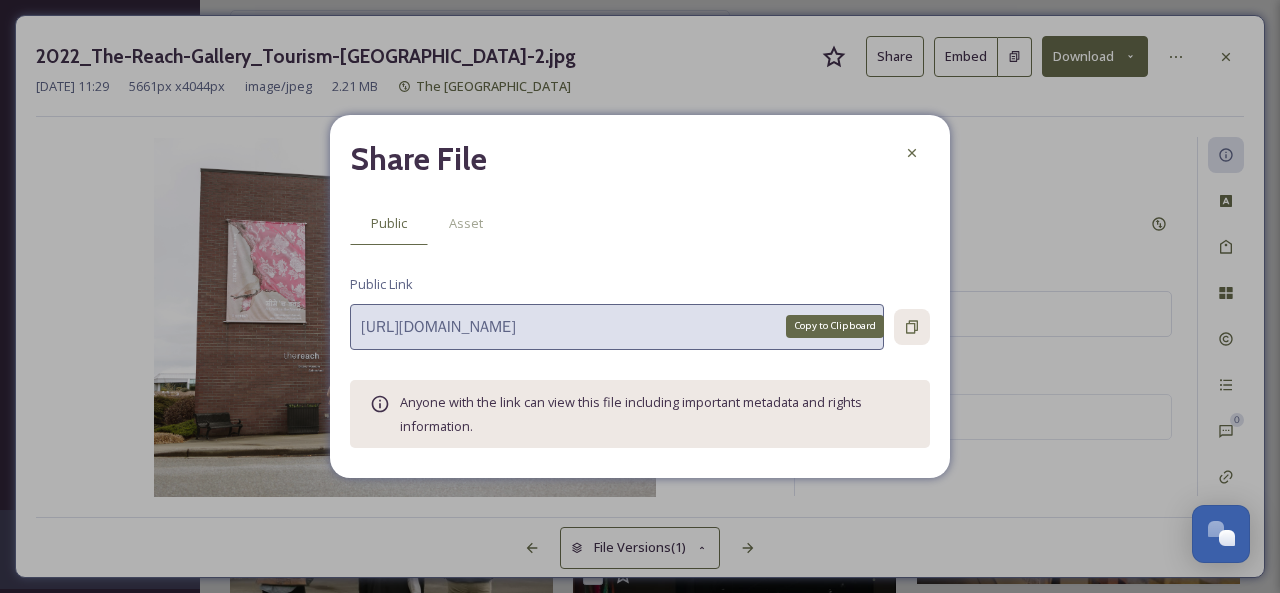 click 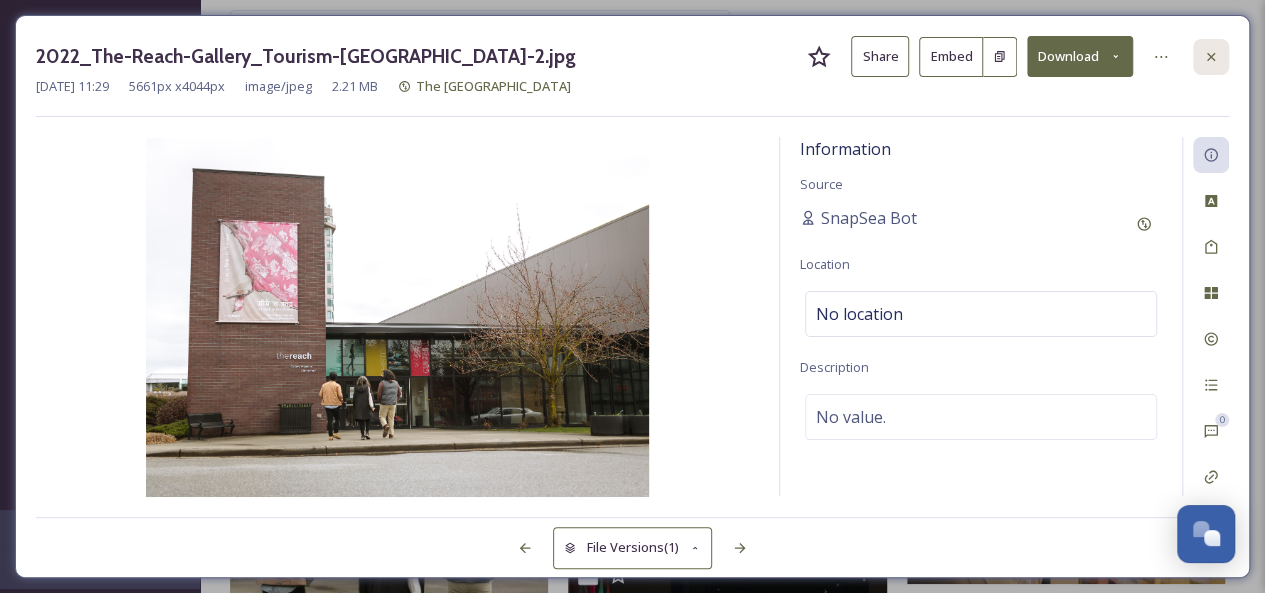 click 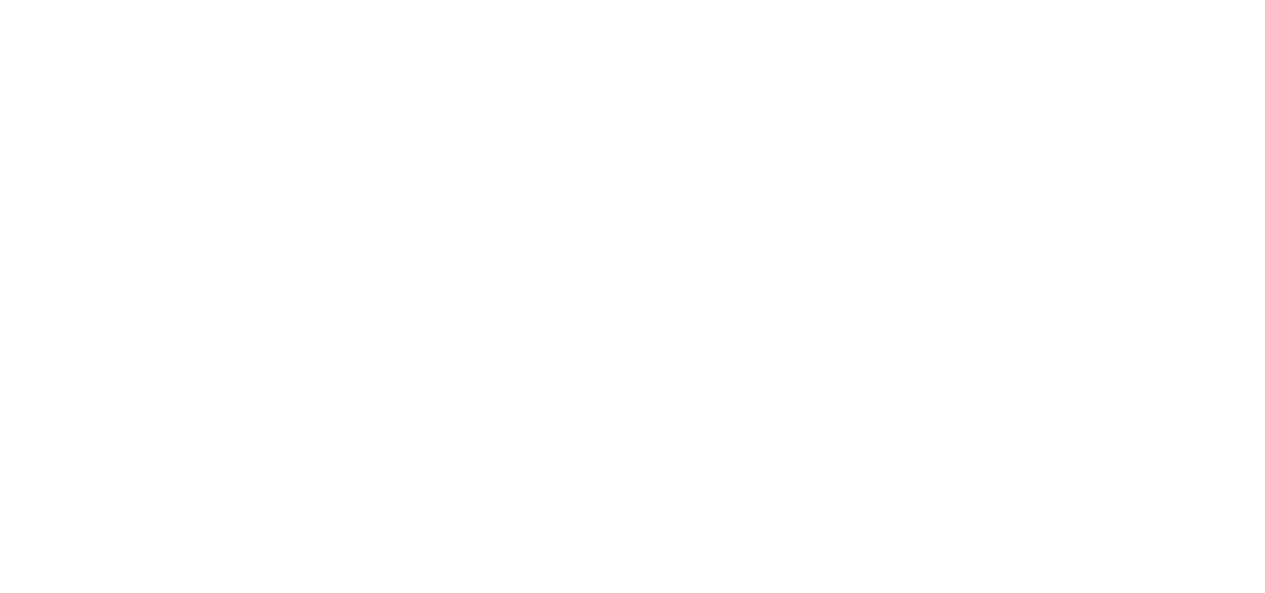 scroll, scrollTop: 0, scrollLeft: 0, axis: both 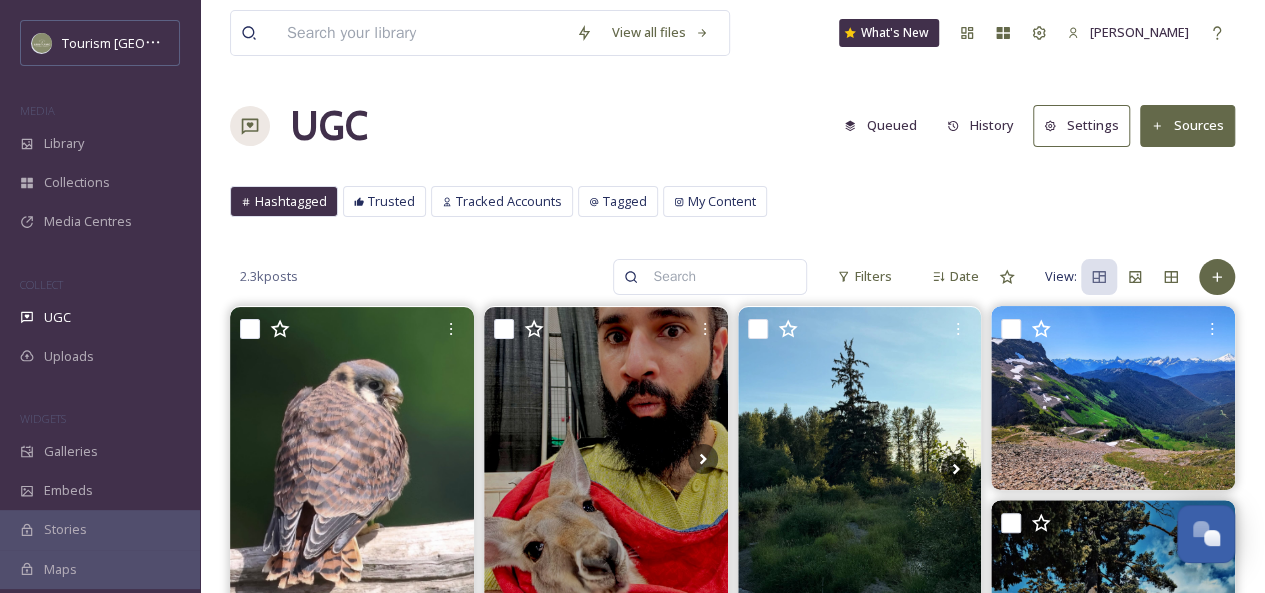 click at bounding box center [421, 33] 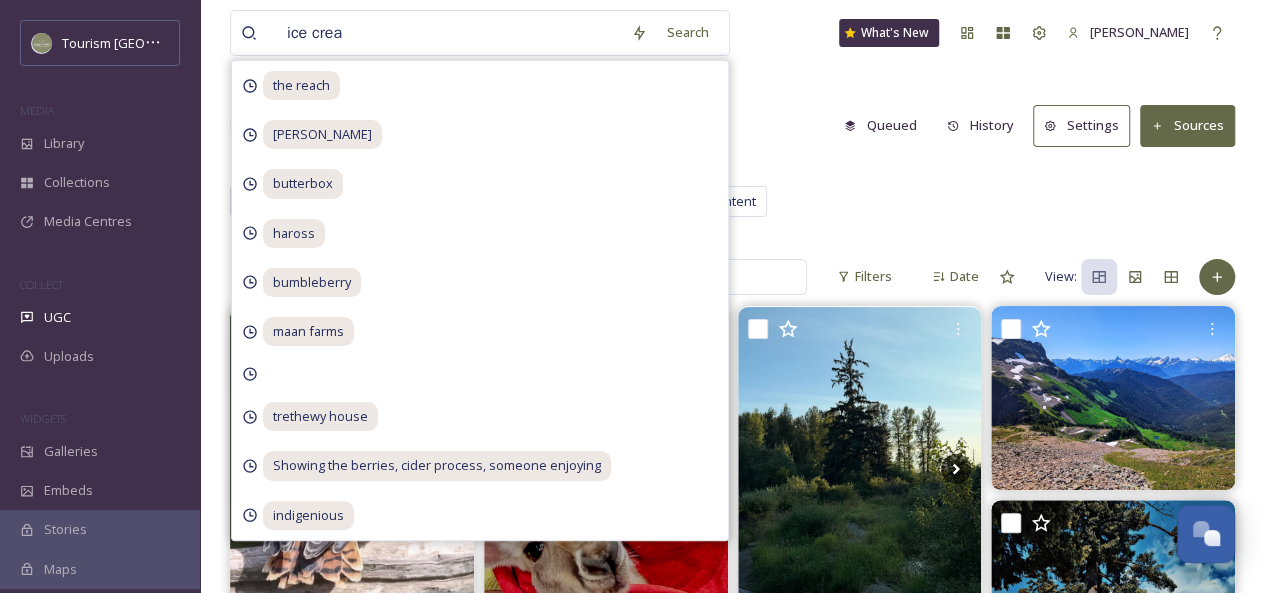 type on "ice cream" 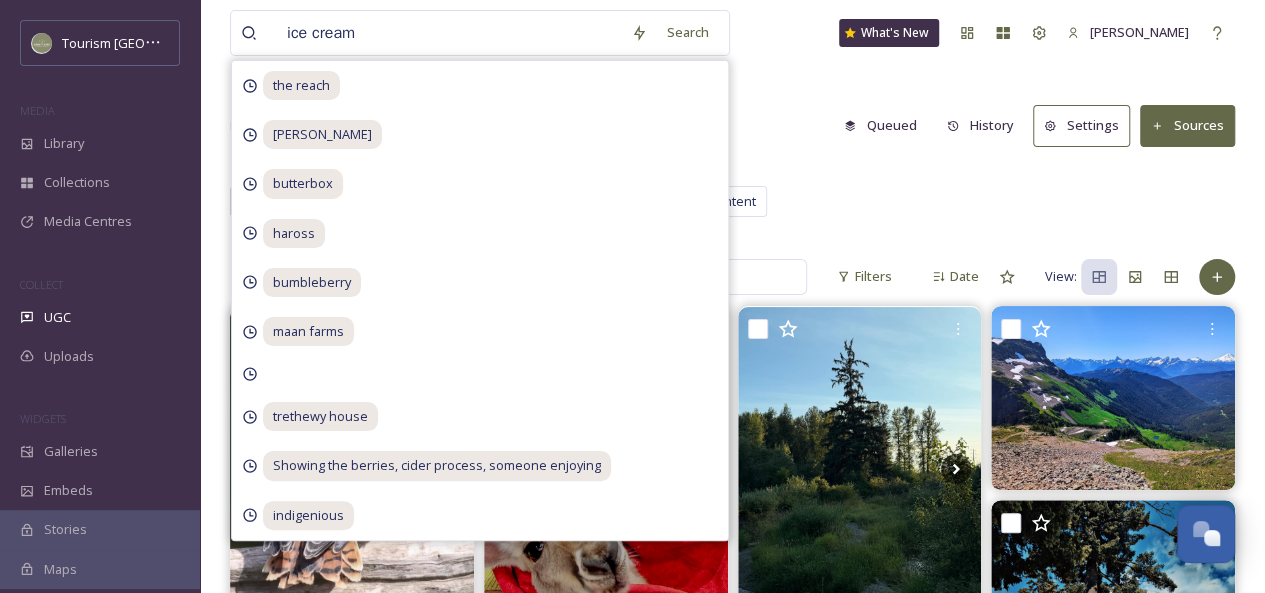 type 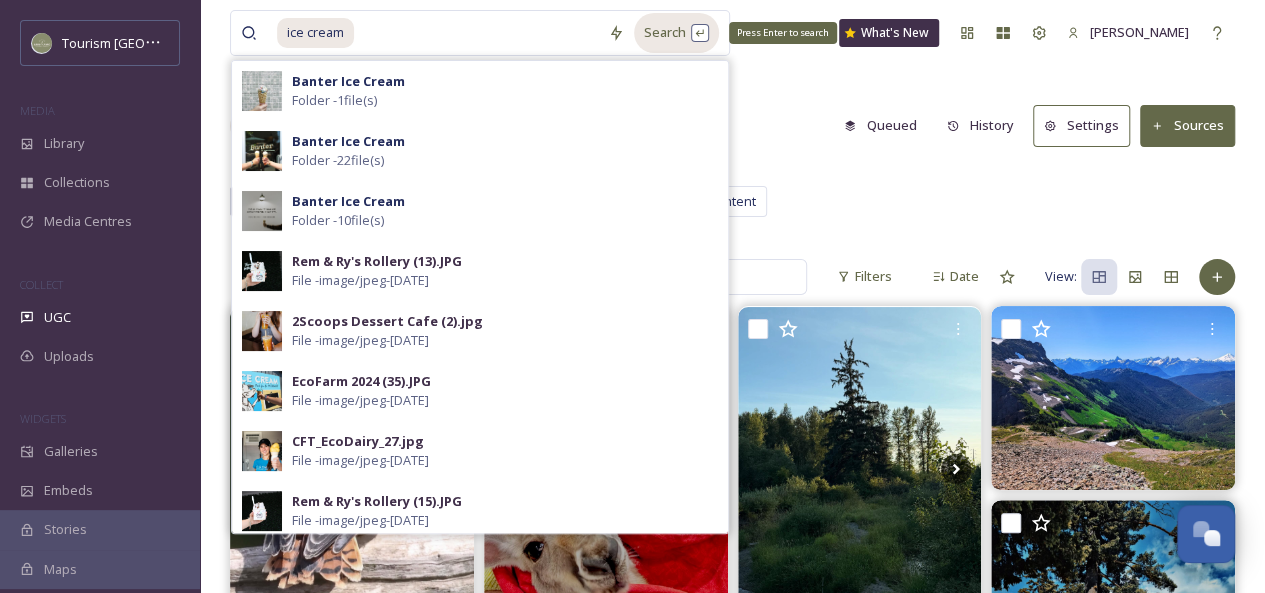 click on "Search Press Enter to search" at bounding box center [676, 32] 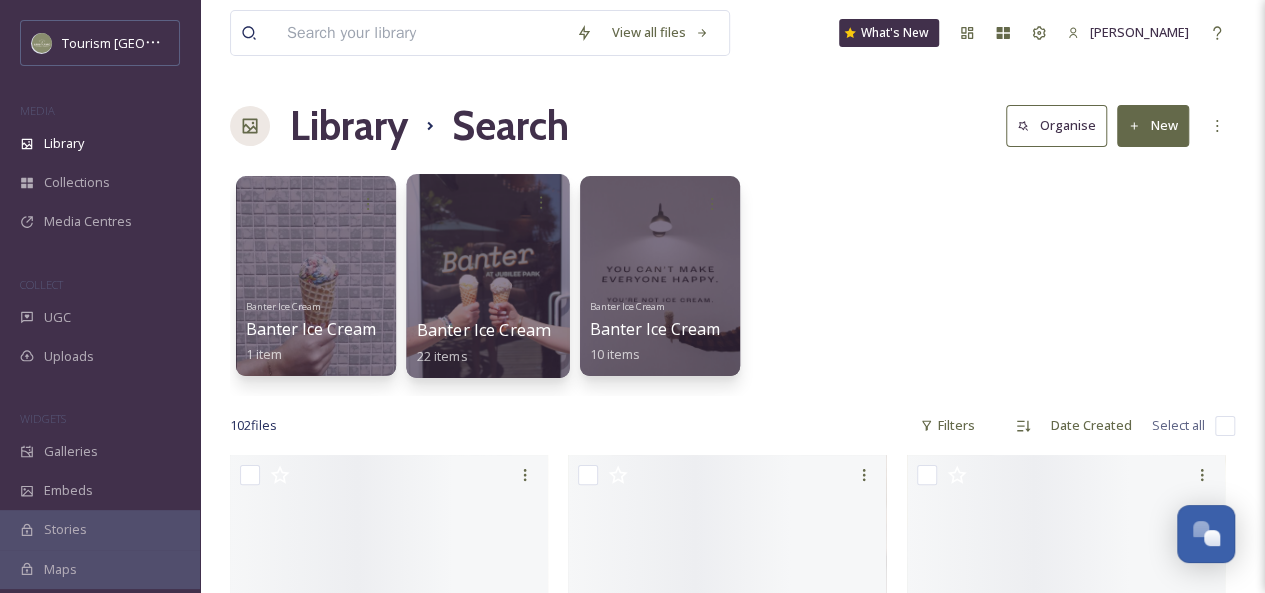 click at bounding box center (487, 276) 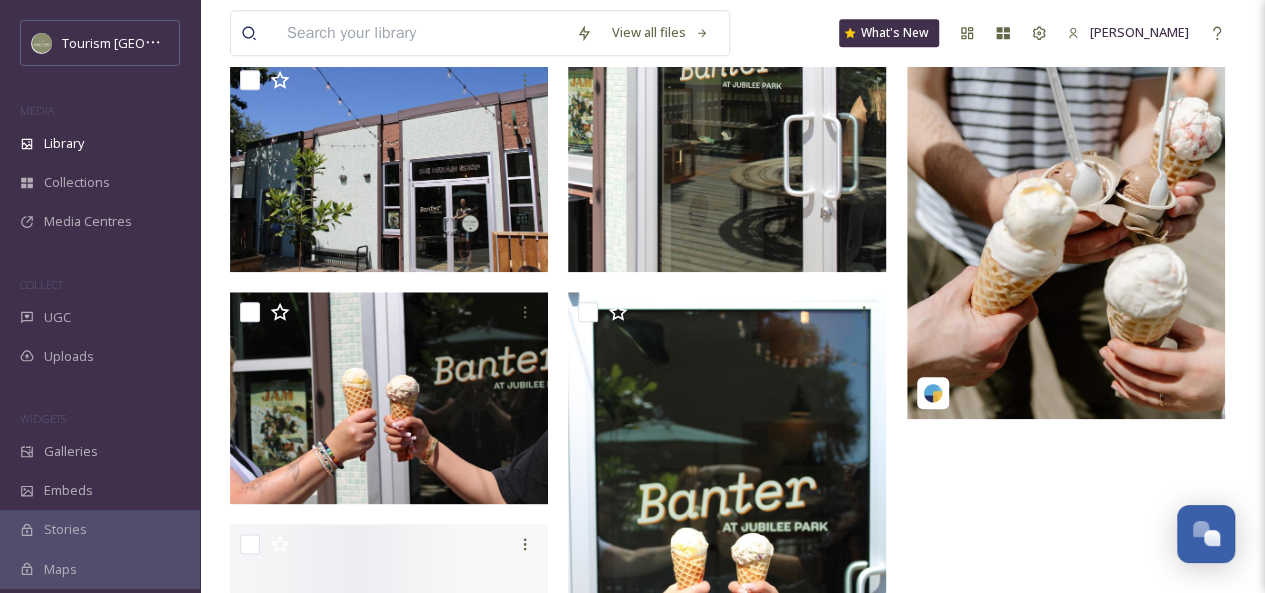 scroll, scrollTop: 934, scrollLeft: 0, axis: vertical 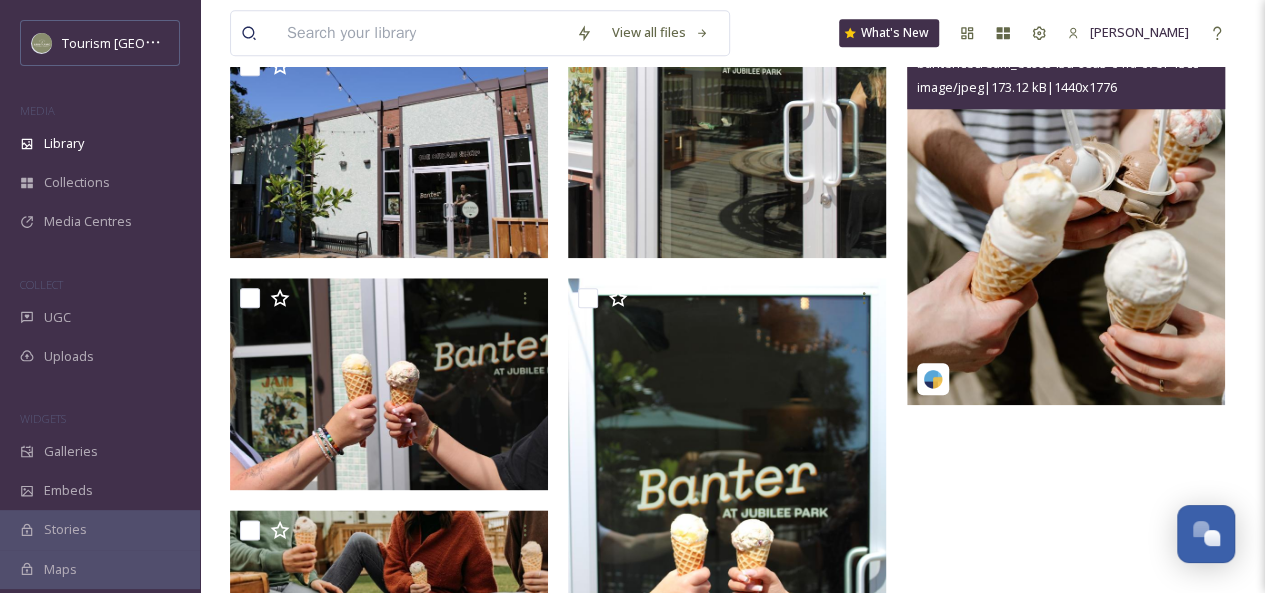 click at bounding box center [1066, 209] 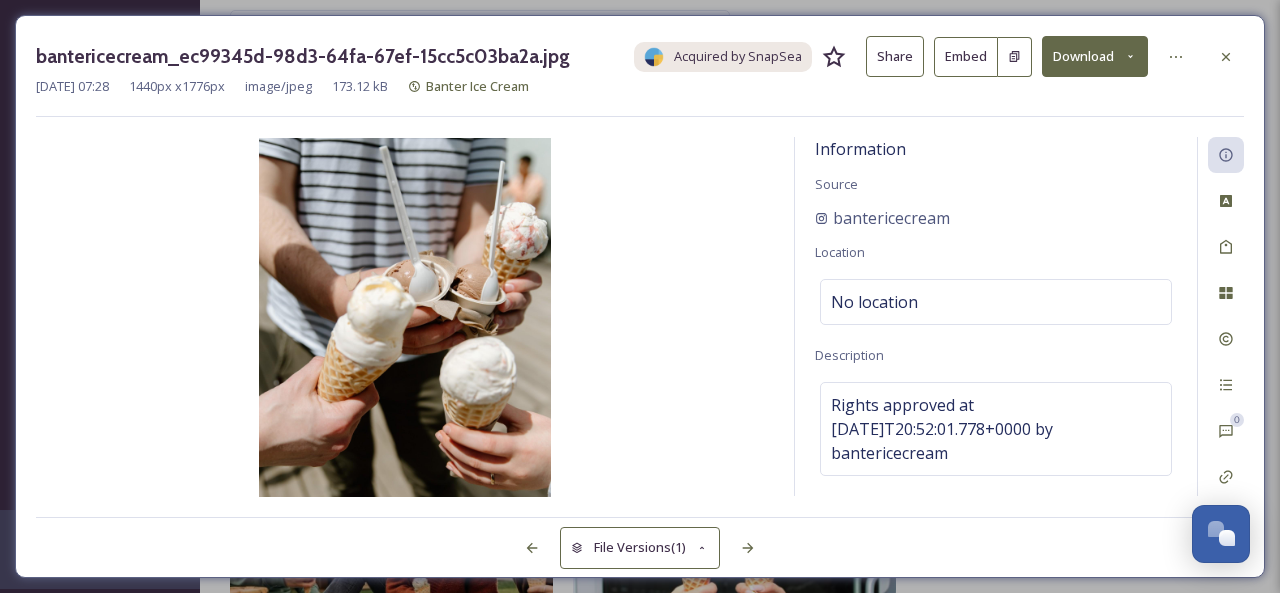 click on "Share" at bounding box center [895, 56] 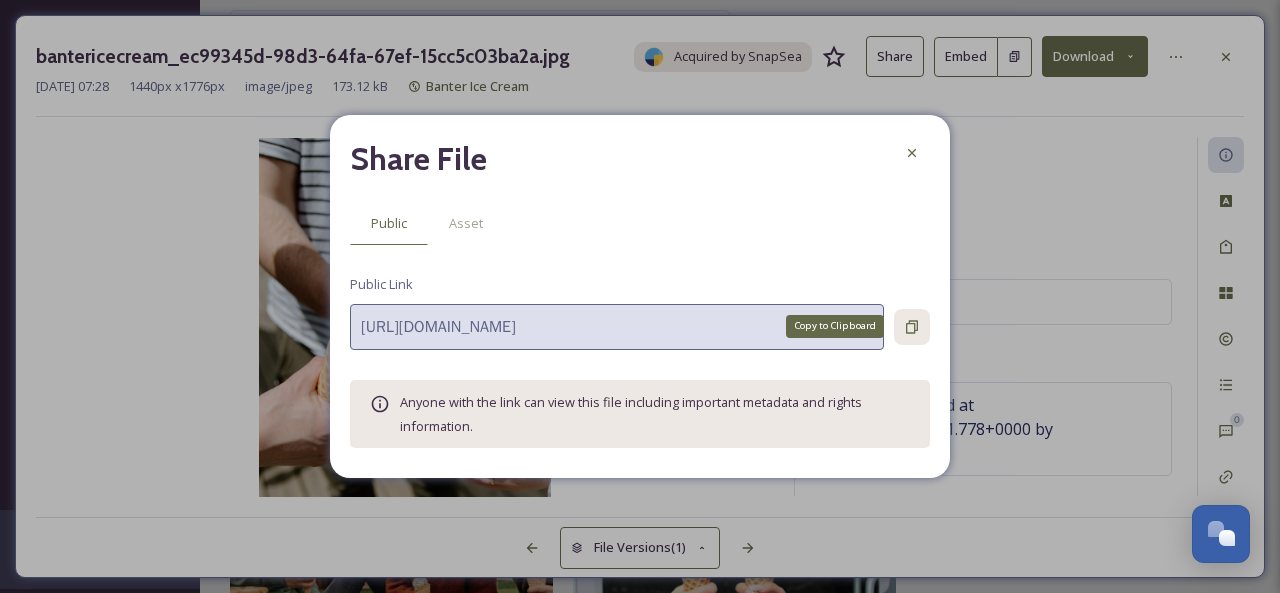 click 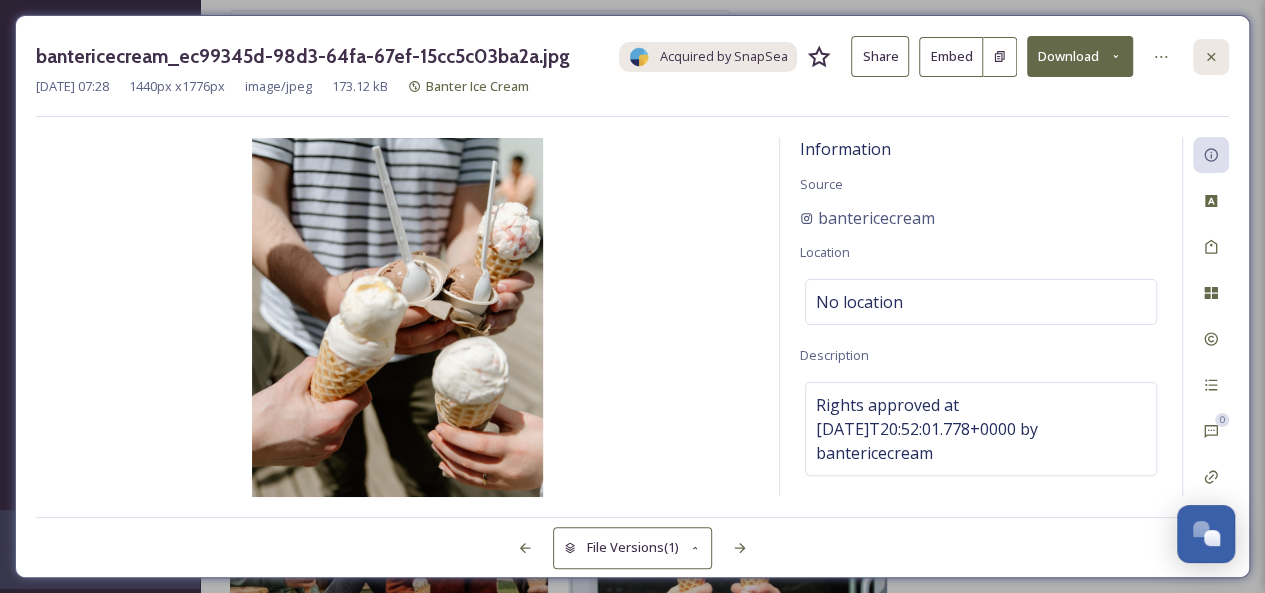click 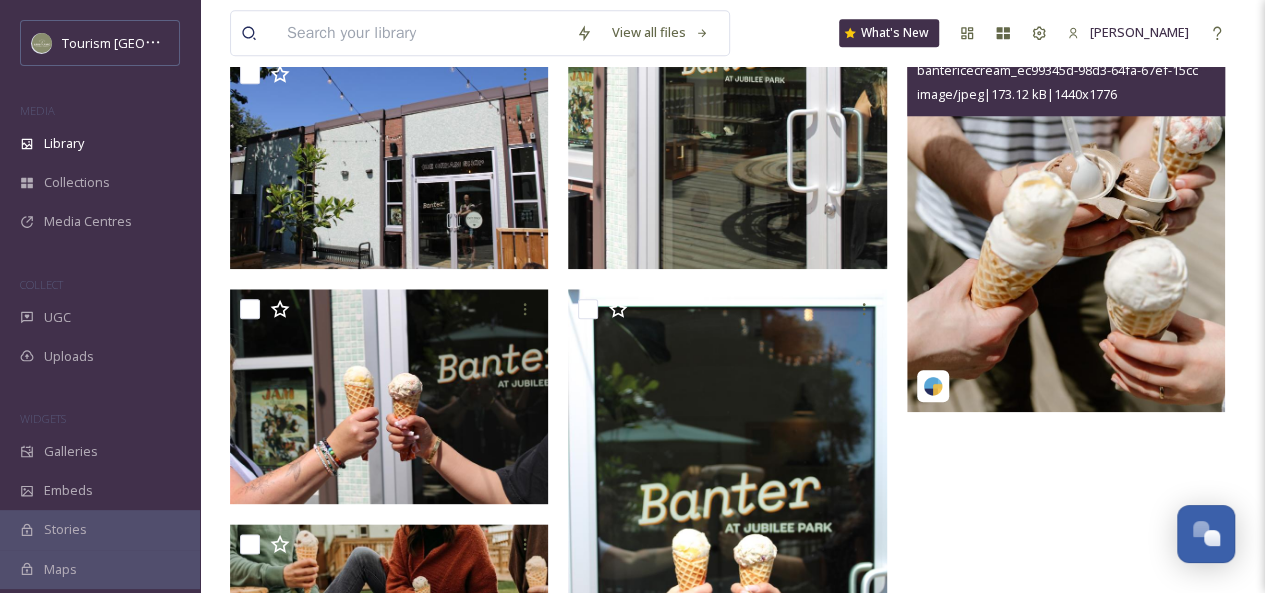 click at bounding box center (421, 33) 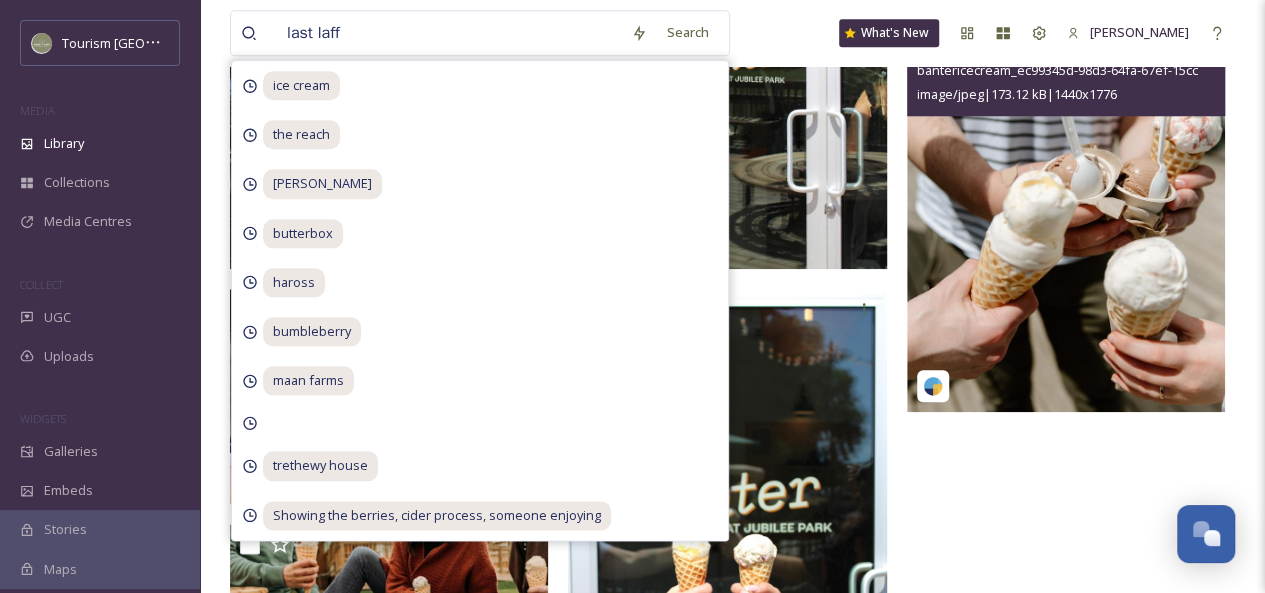 type on "last laffs" 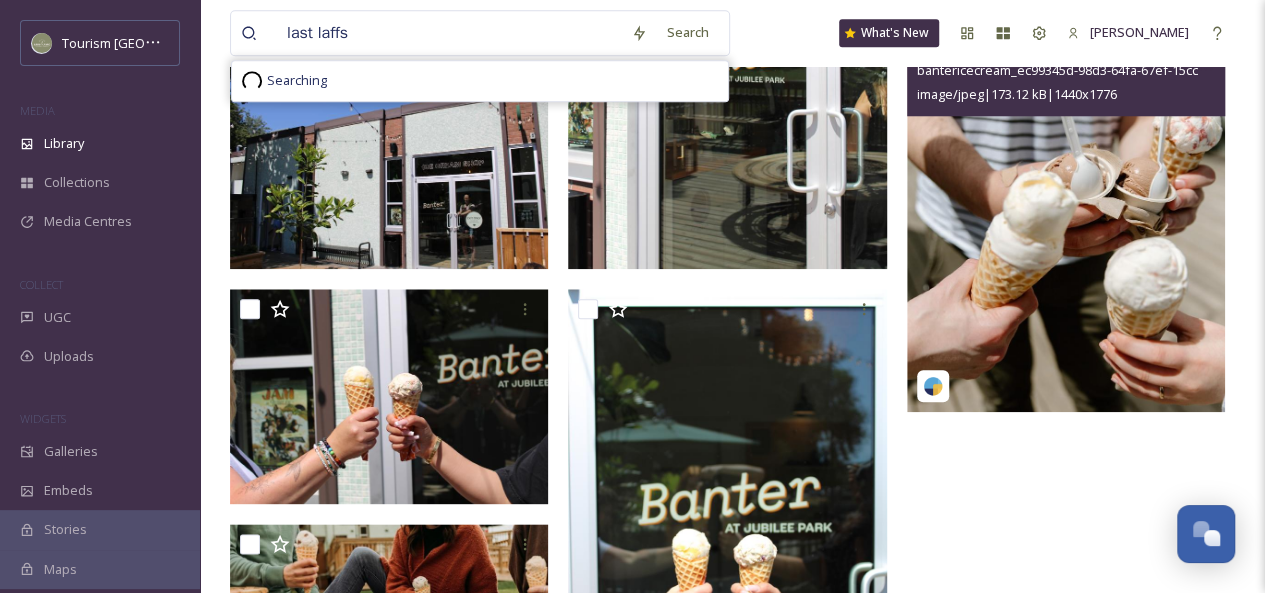 type 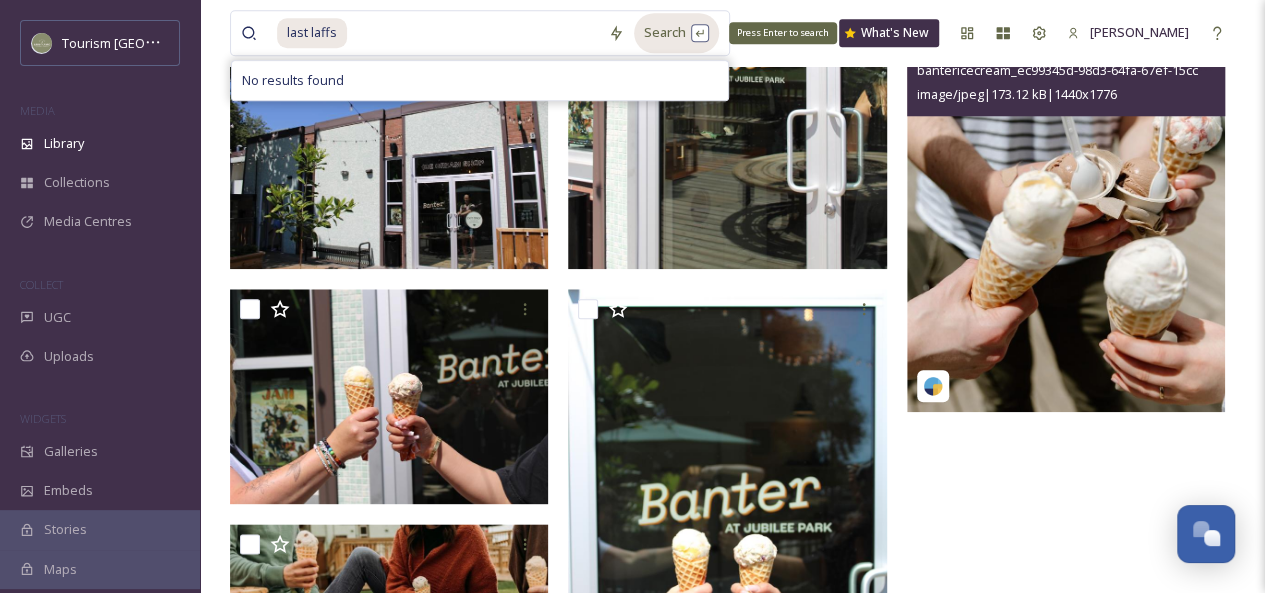 click on "Search Press Enter to search" at bounding box center [676, 32] 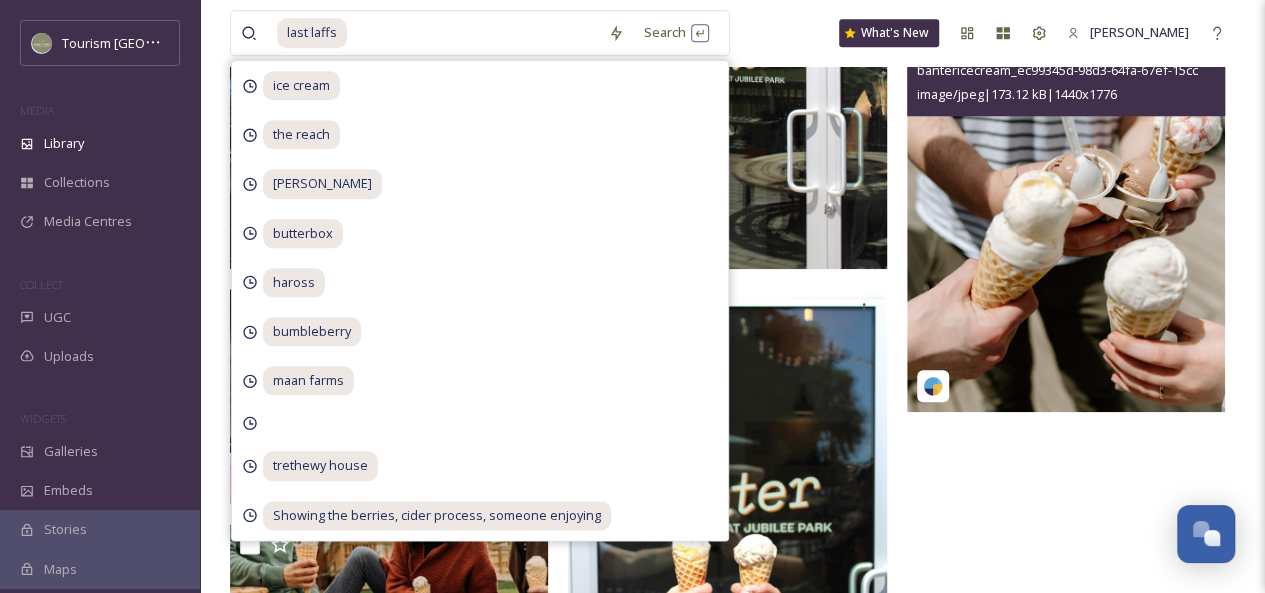 scroll, scrollTop: 0, scrollLeft: 0, axis: both 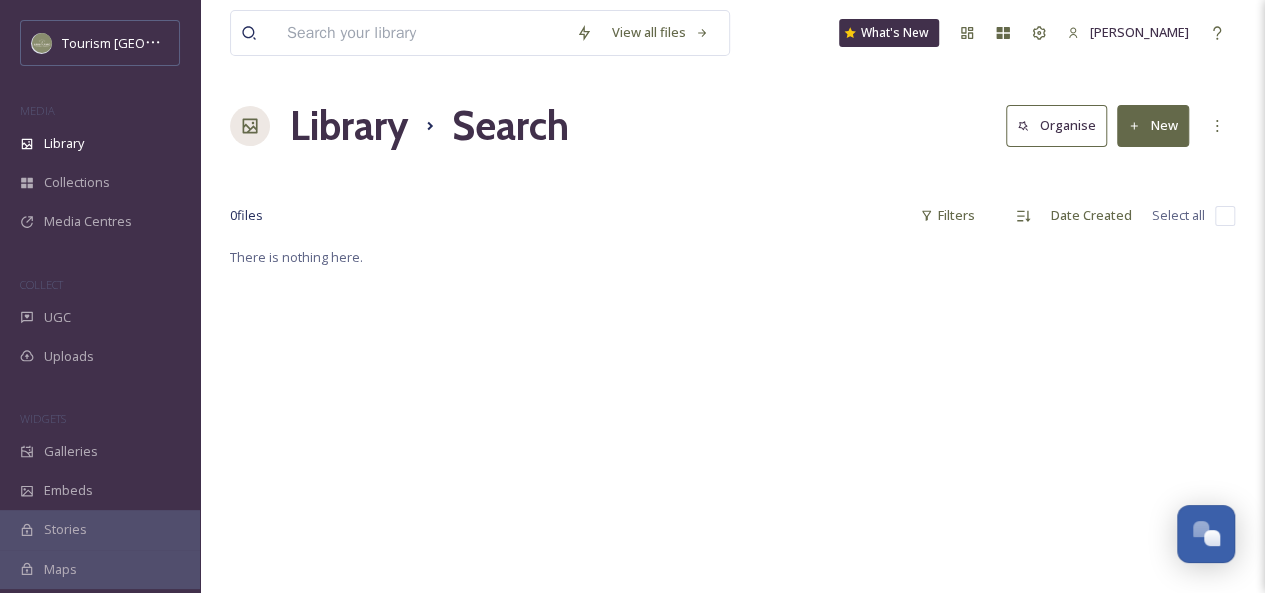 click at bounding box center (421, 33) 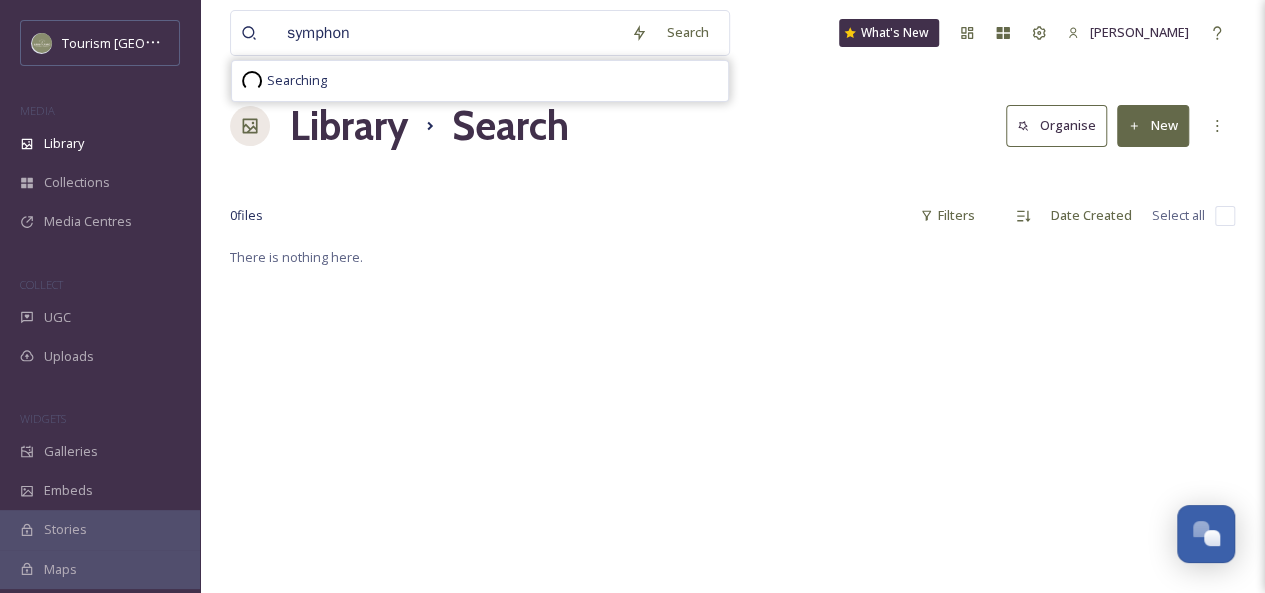 type on "symphony" 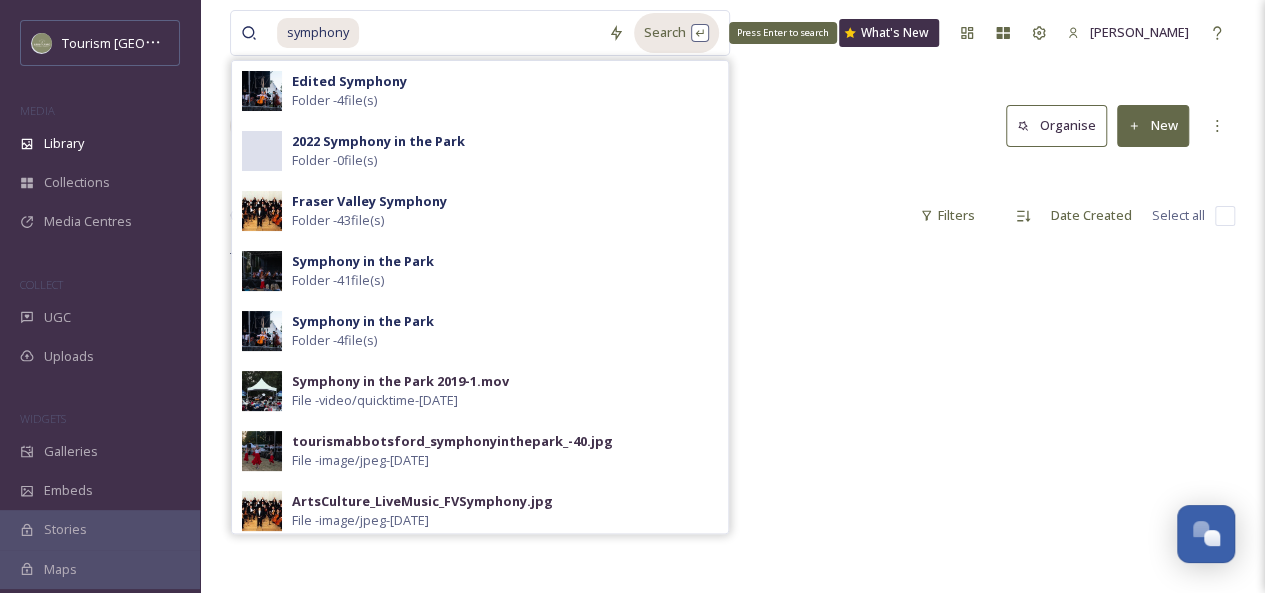 click on "Search Press Enter to search" at bounding box center [676, 32] 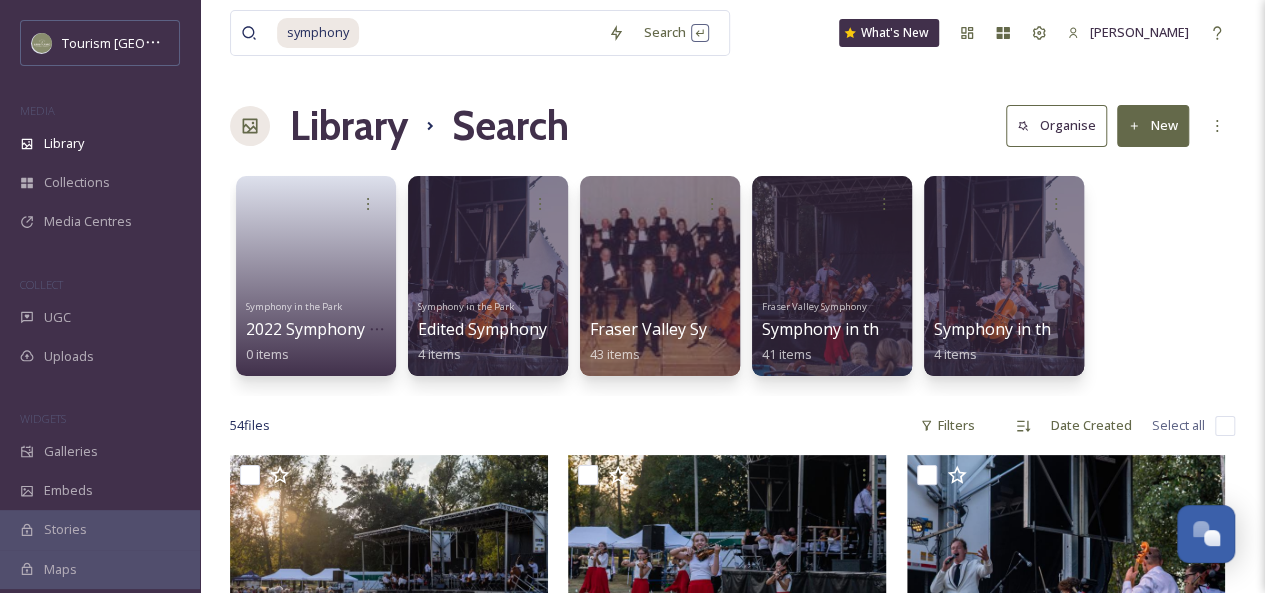 click on "Symphony in the Park 2022 Symphony in the Park 0   items Symphony in the Park Edited Symphony 4   items Fraser Valley Symphony 43   items Fraser Valley Symphony Symphony in the Park 41   items Symphony in the Park 4   items" at bounding box center (732, 281) 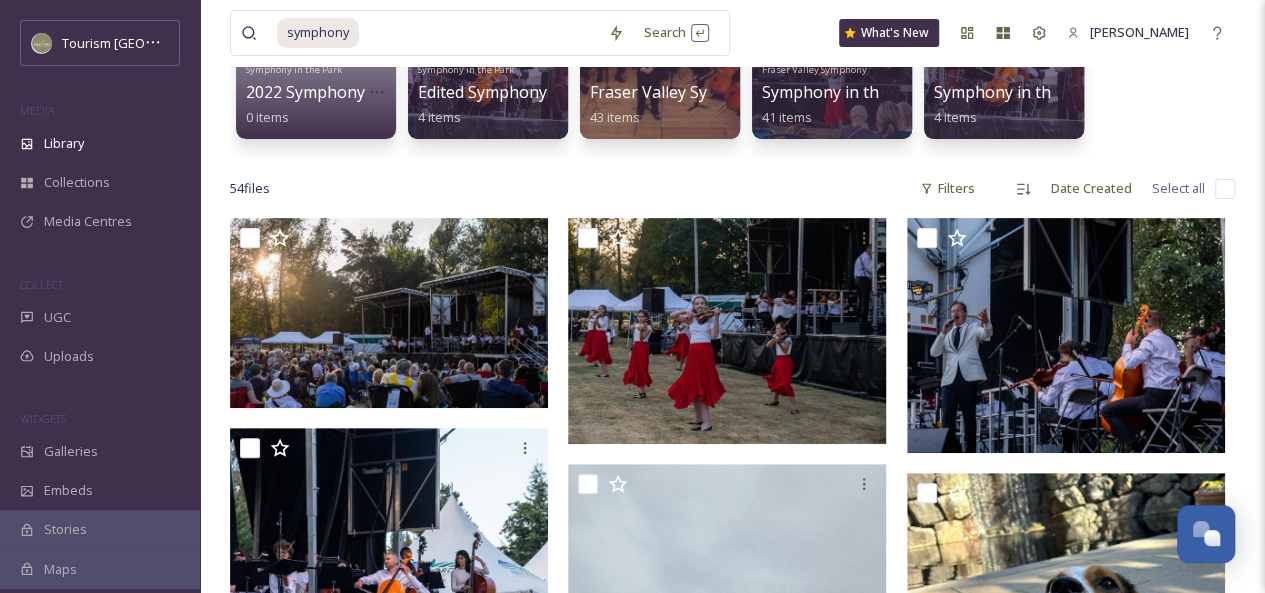 scroll, scrollTop: 280, scrollLeft: 0, axis: vertical 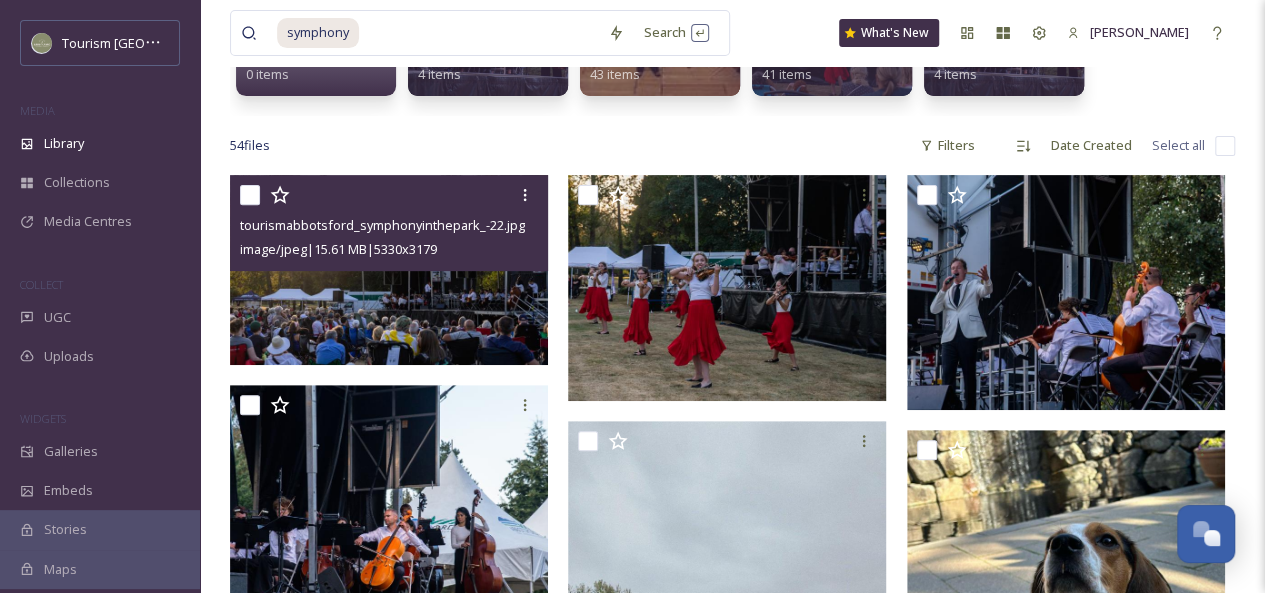 click at bounding box center (389, 270) 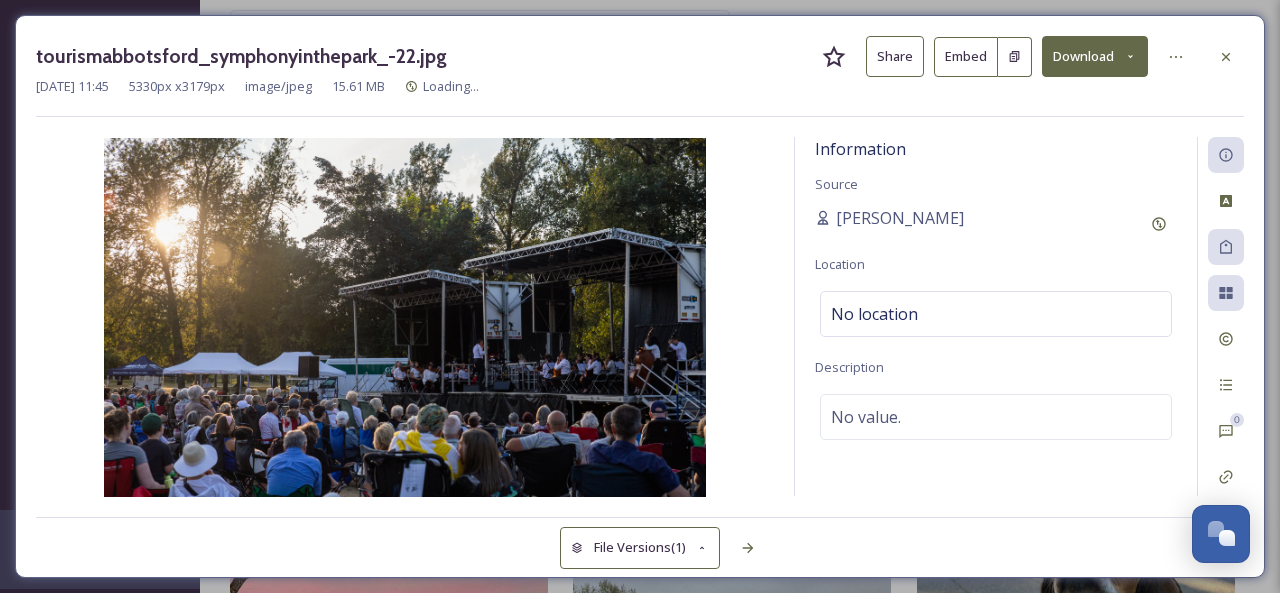 click on "Share" at bounding box center (895, 56) 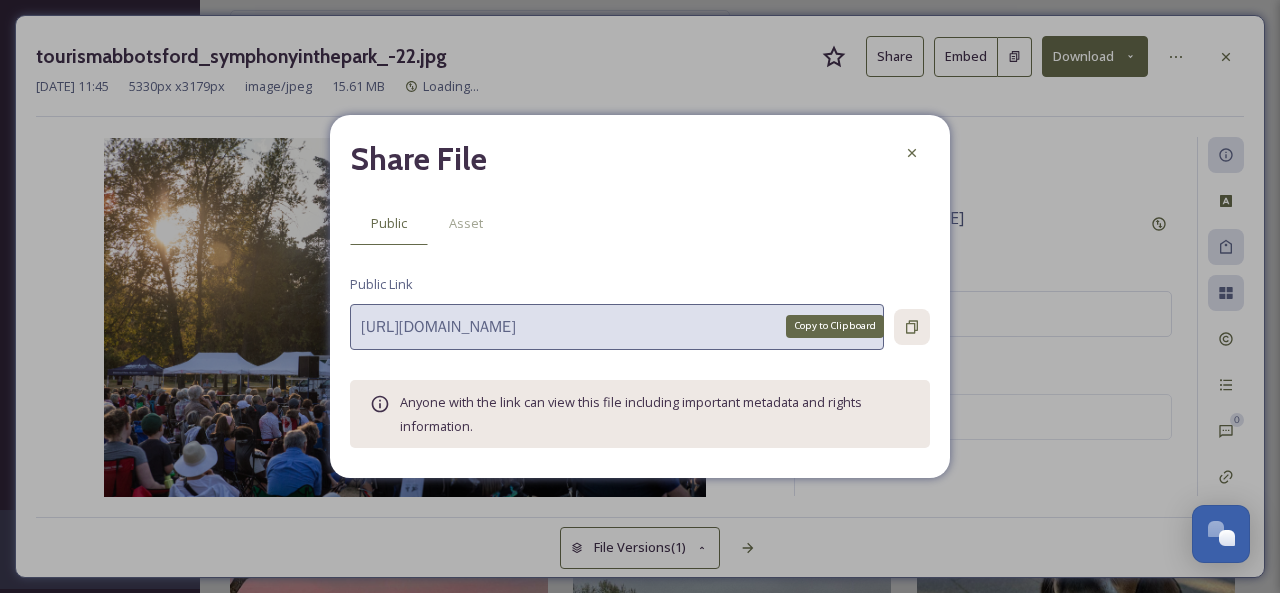 click 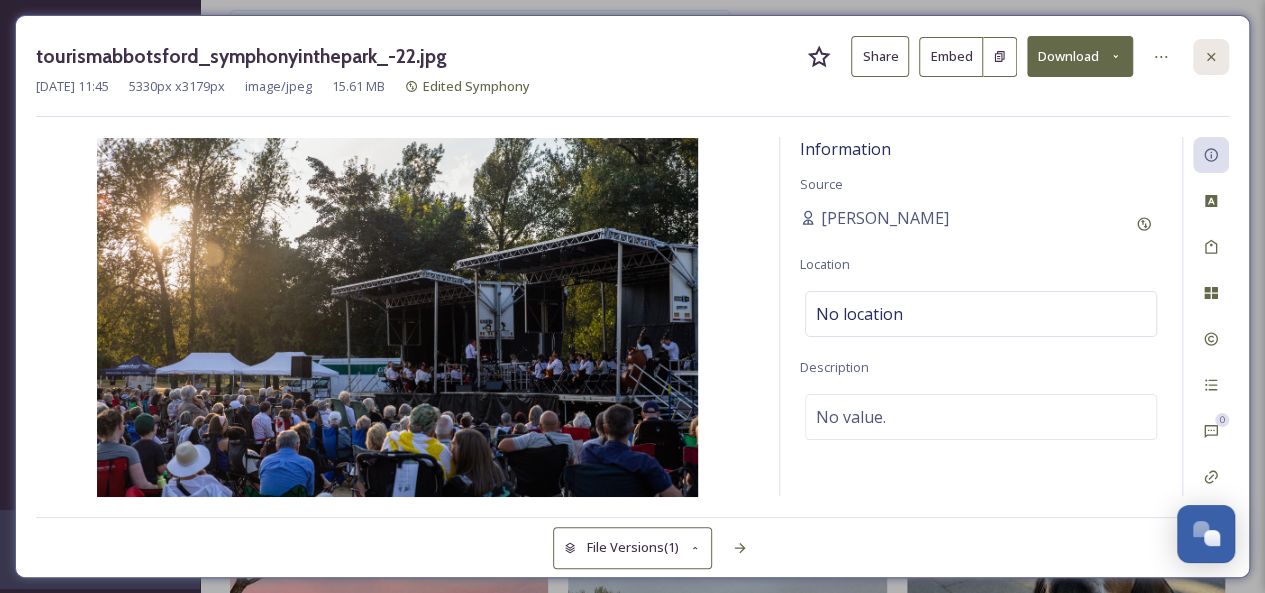click 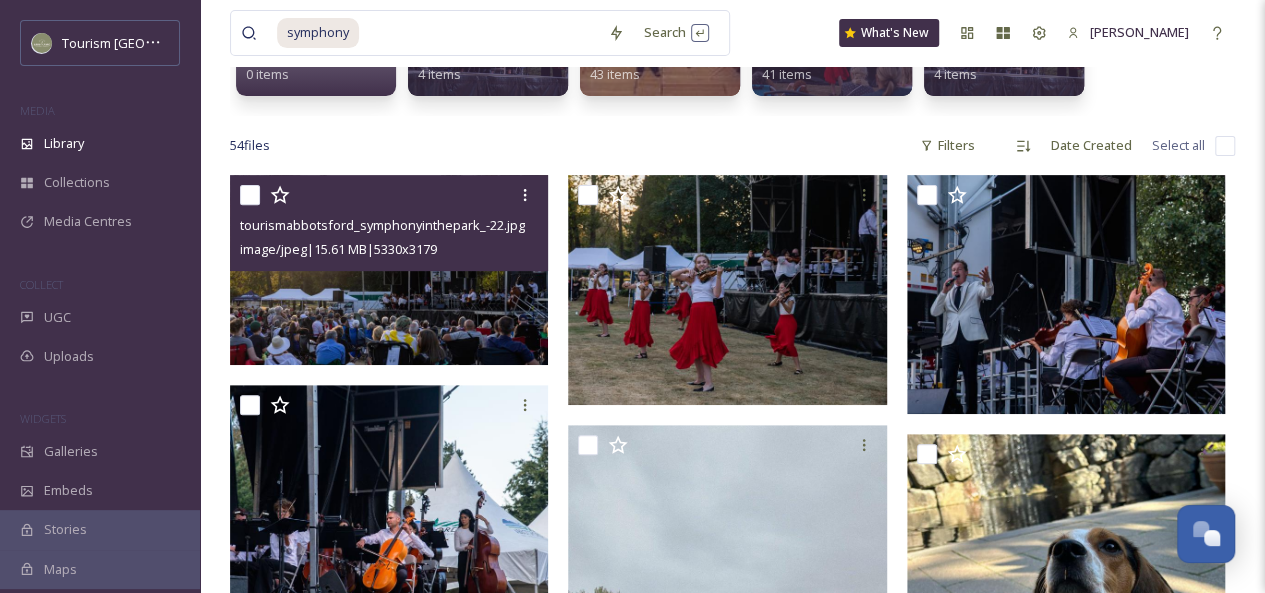 click at bounding box center (479, 33) 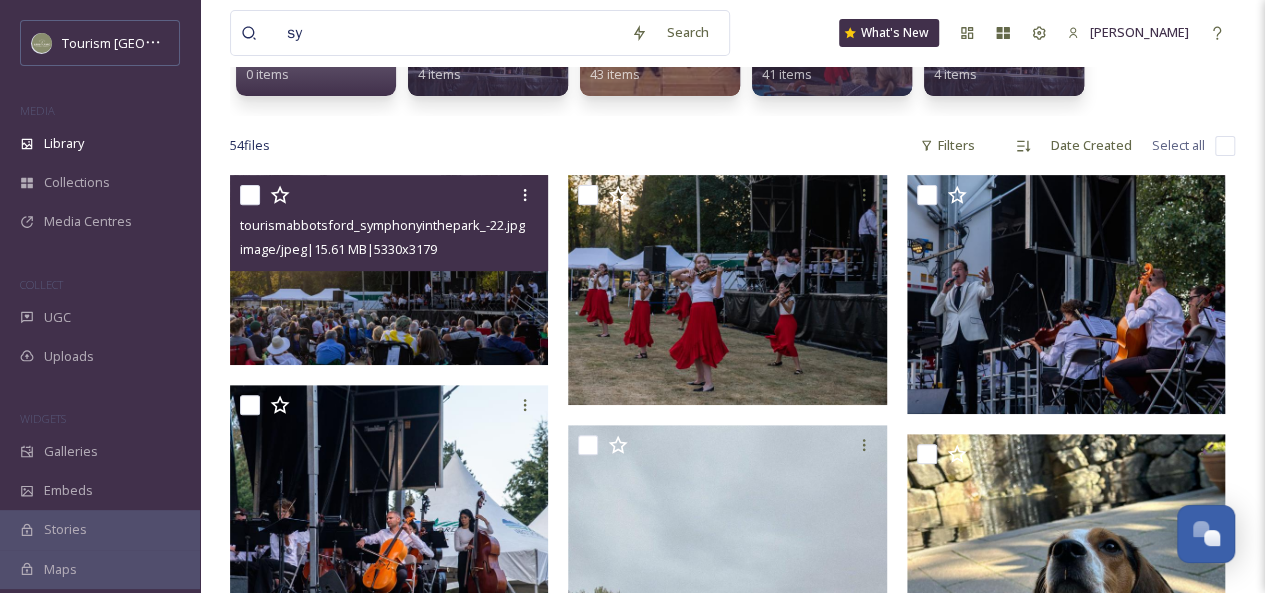 type on "s" 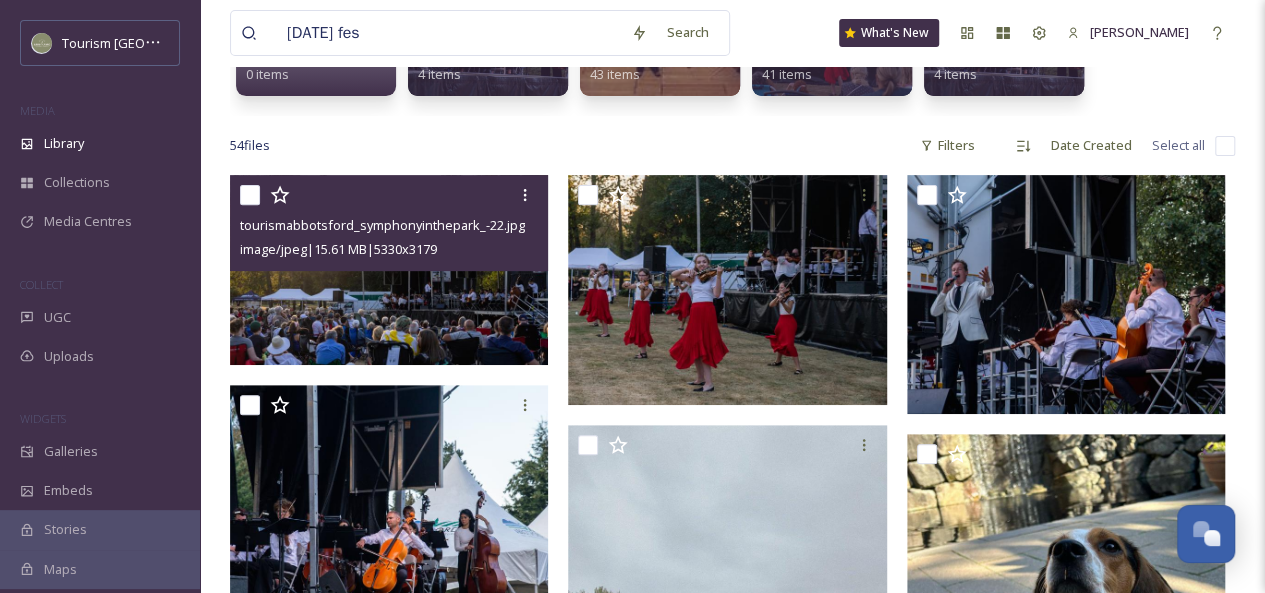 type on "field day fesr" 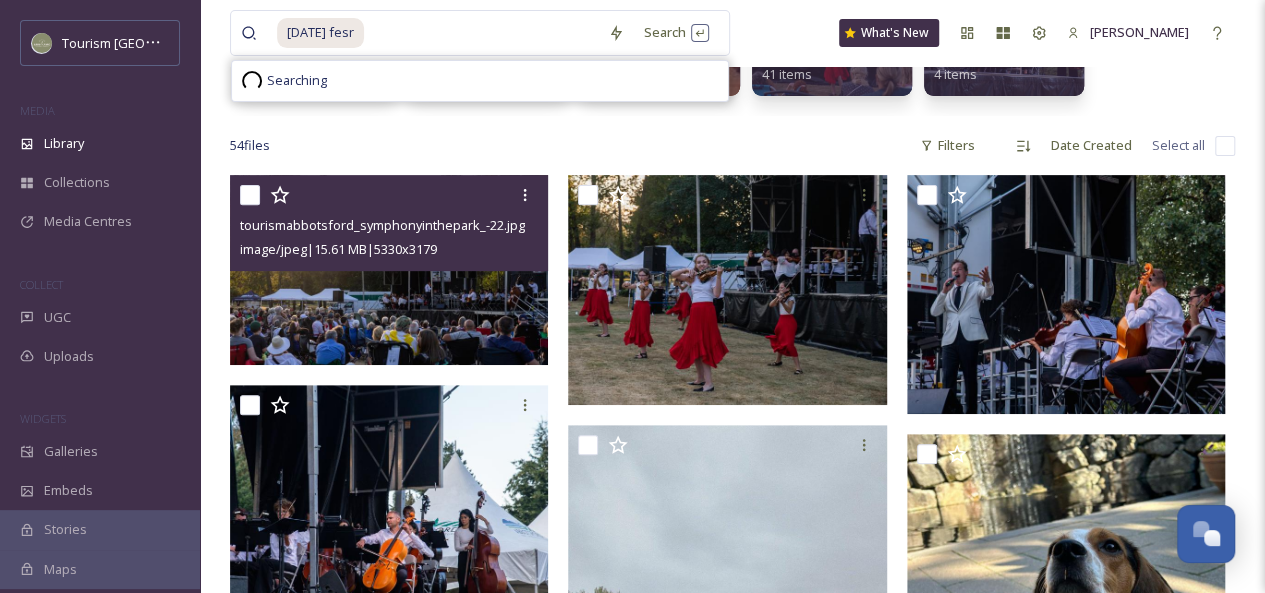 click at bounding box center [482, 33] 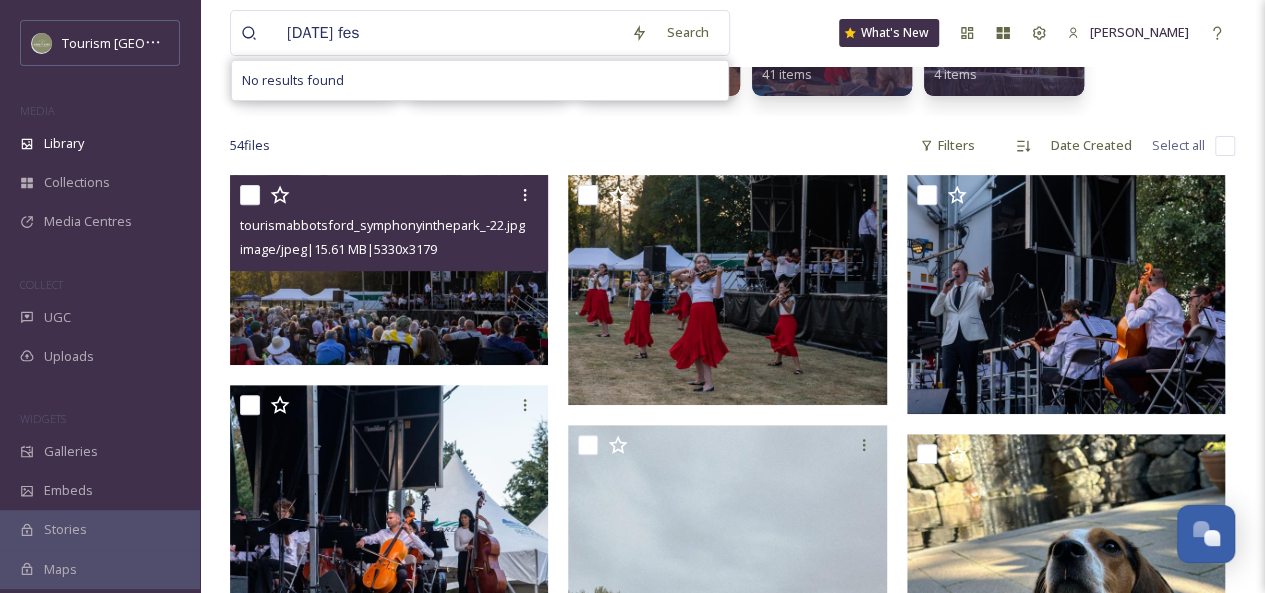 type on "field day fest" 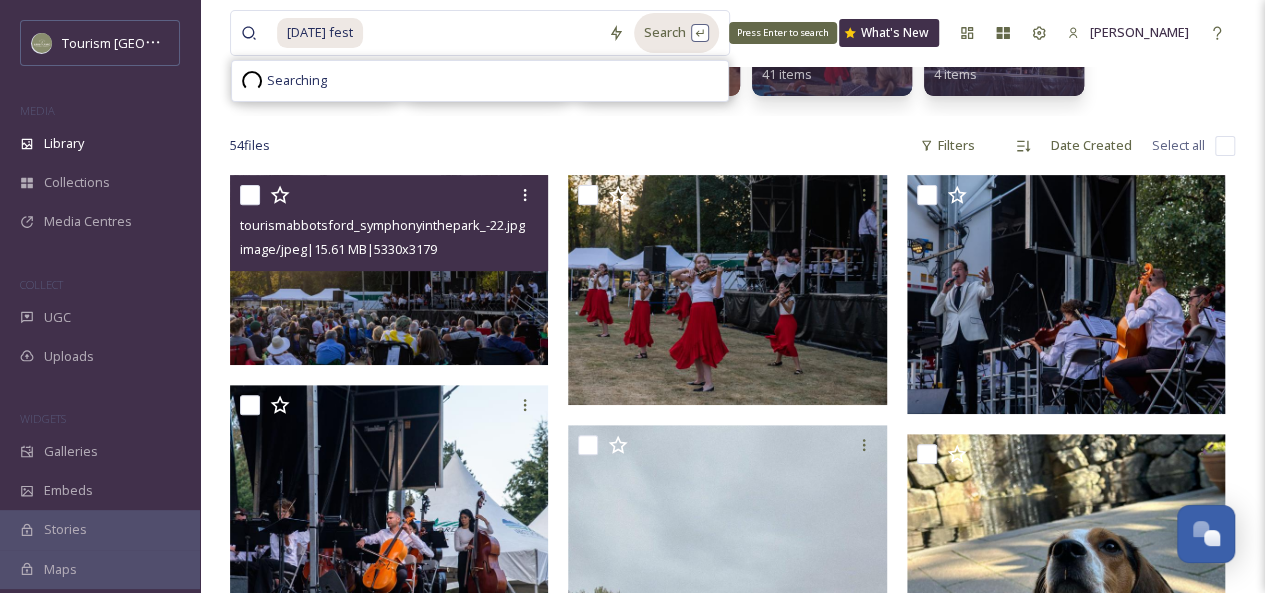 click on "Search Press Enter to search" at bounding box center [676, 32] 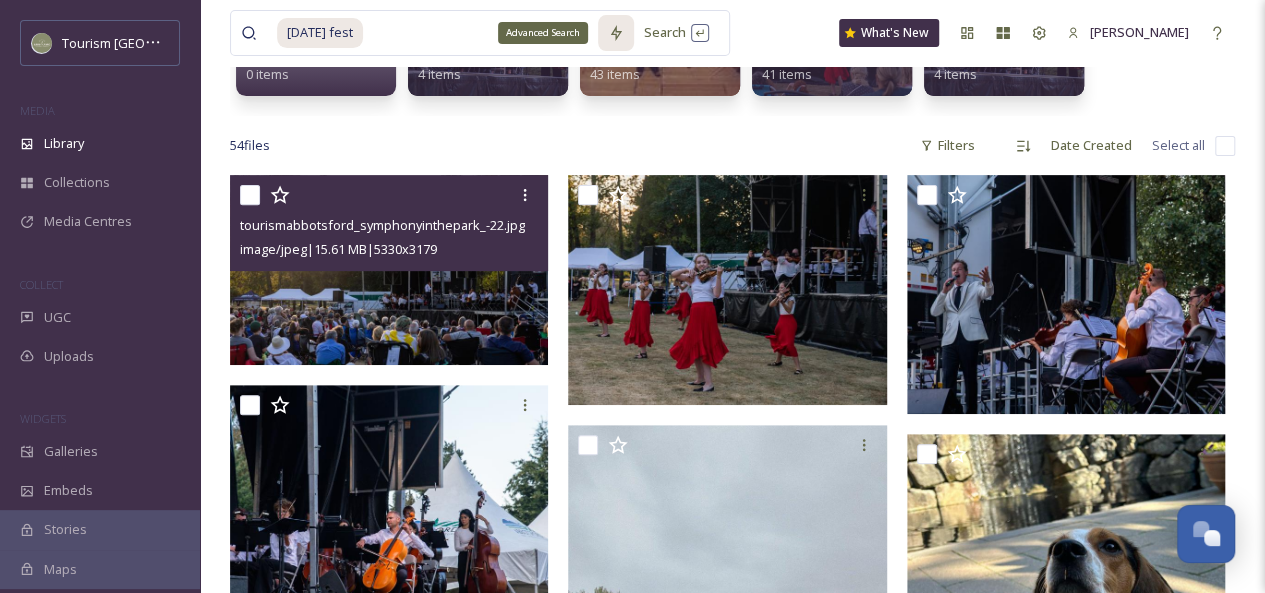 scroll, scrollTop: 0, scrollLeft: 0, axis: both 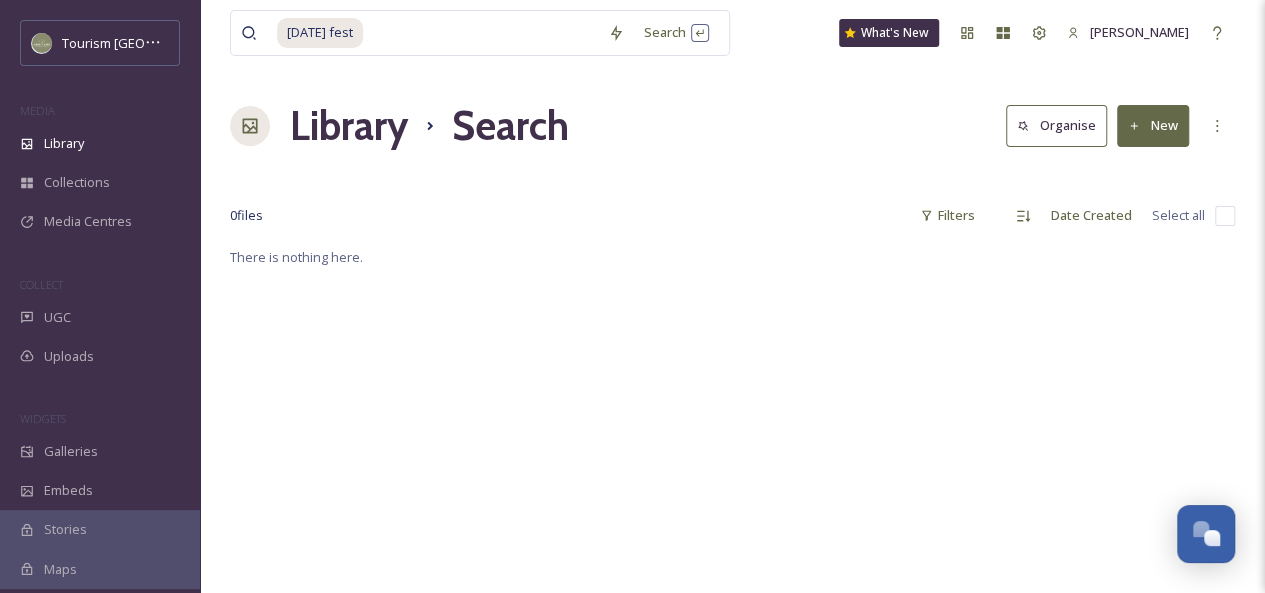 click at bounding box center (481, 33) 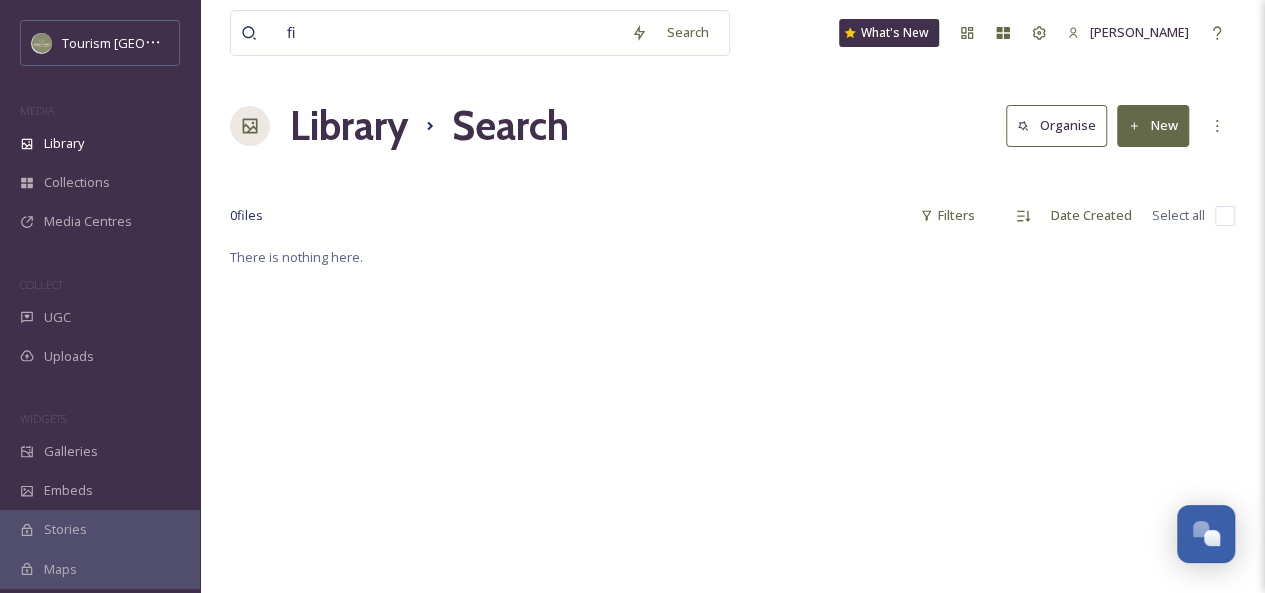type on "f" 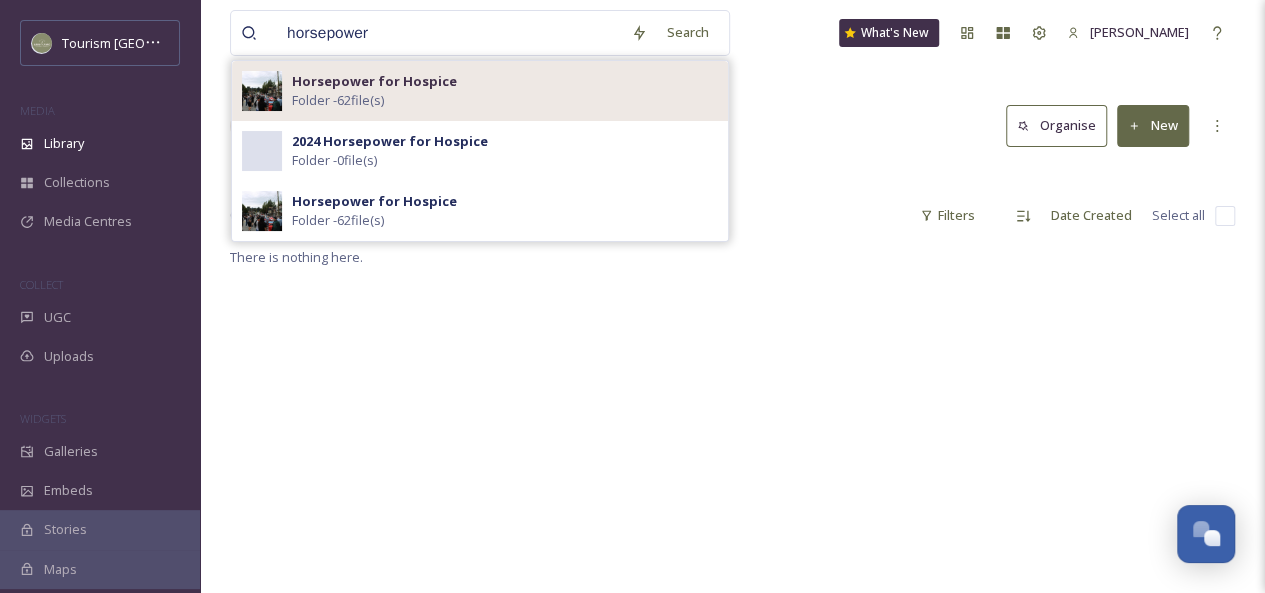 type on "horsepower" 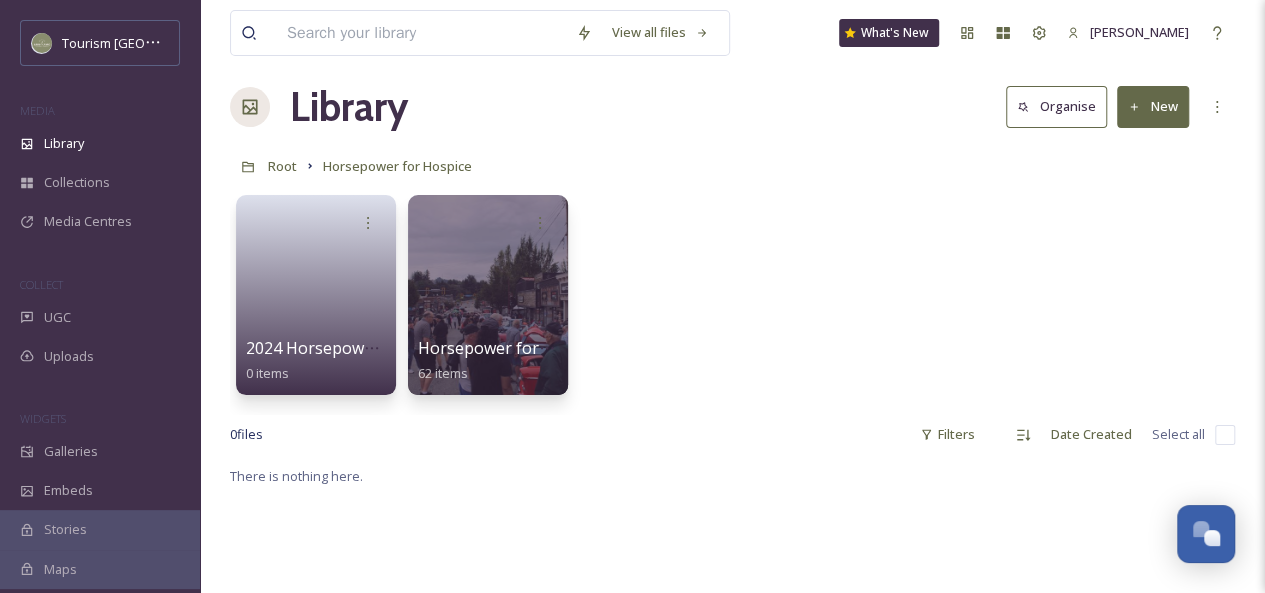 scroll, scrollTop: 24, scrollLeft: 0, axis: vertical 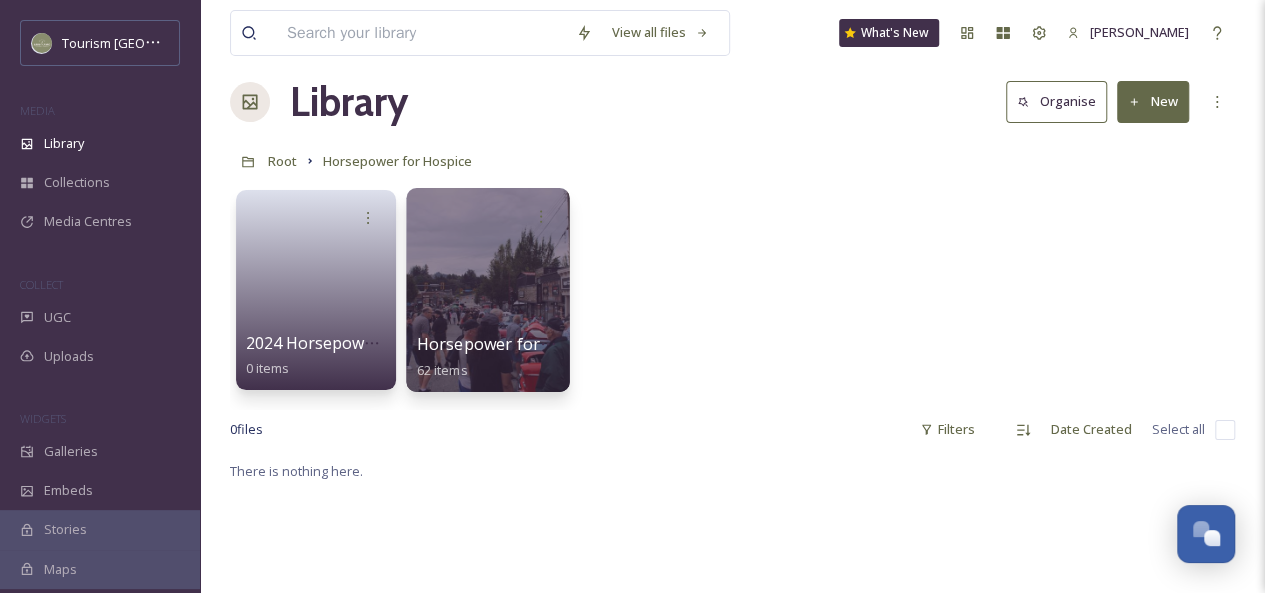click at bounding box center [487, 290] 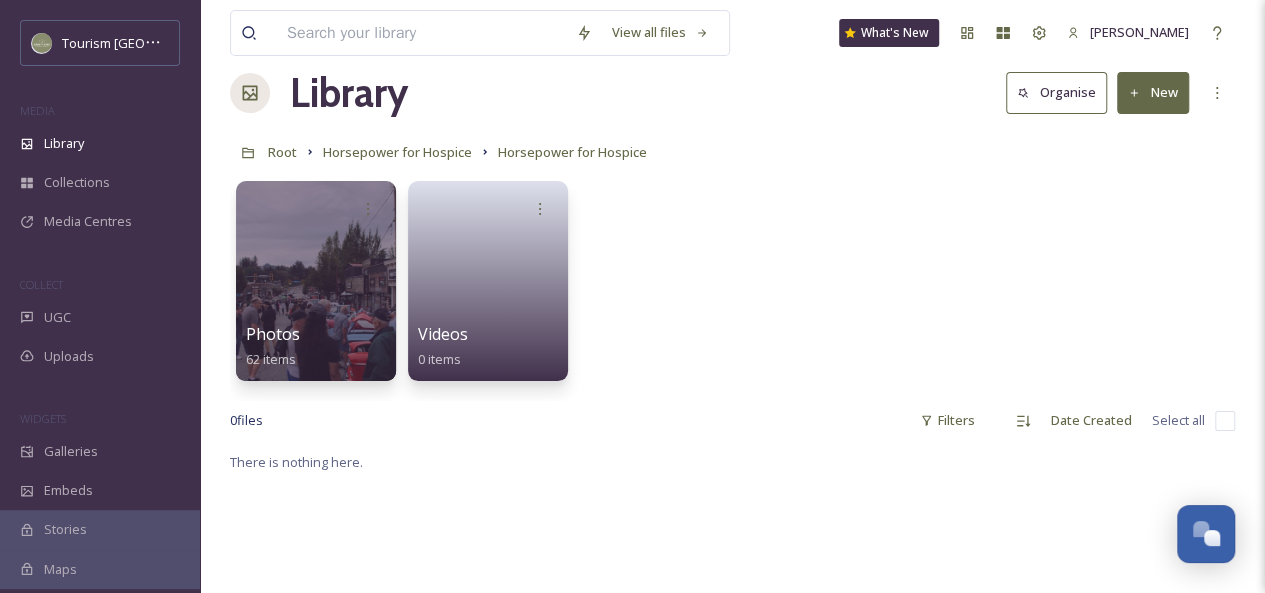 scroll, scrollTop: 42, scrollLeft: 0, axis: vertical 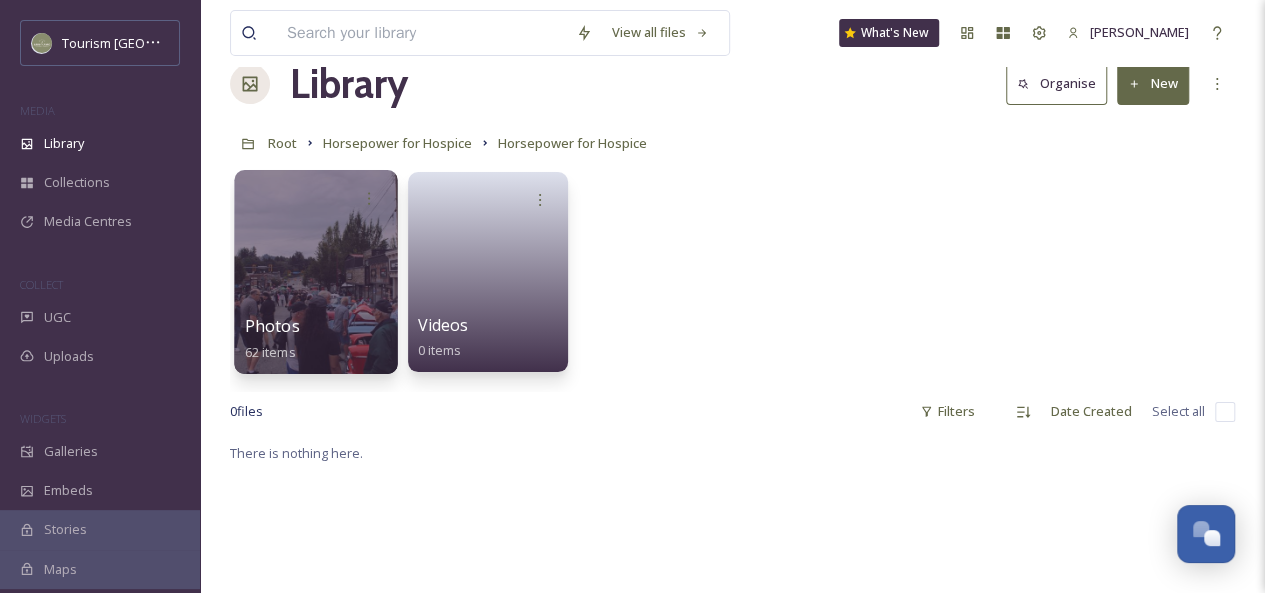 click at bounding box center [315, 272] 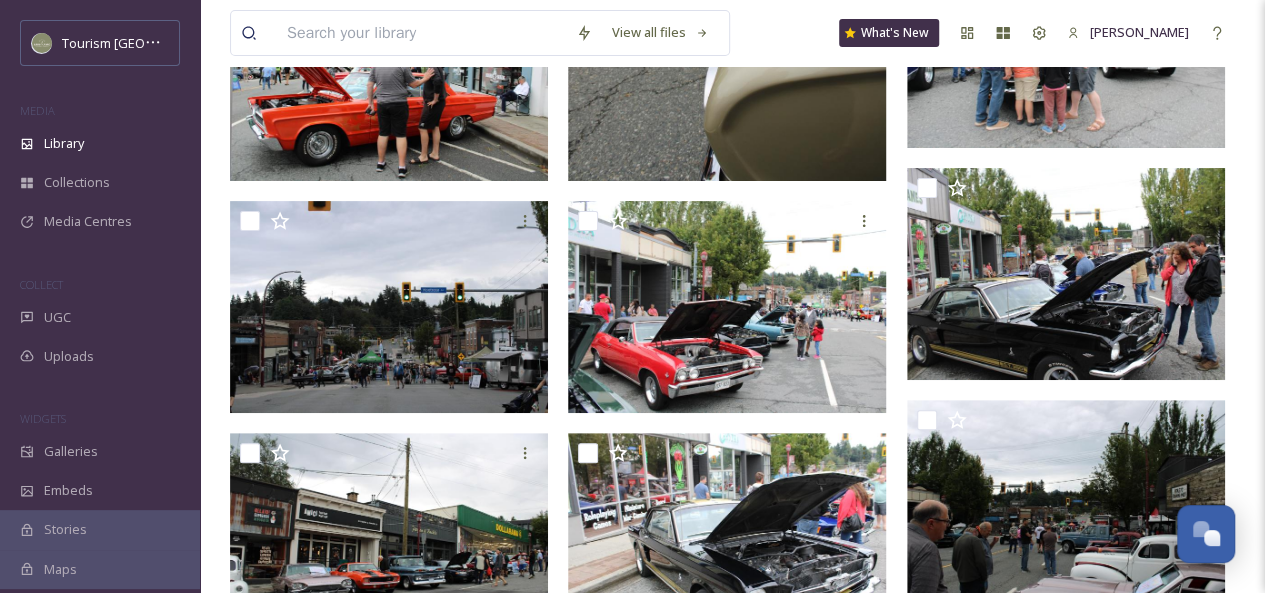 scroll, scrollTop: 4028, scrollLeft: 0, axis: vertical 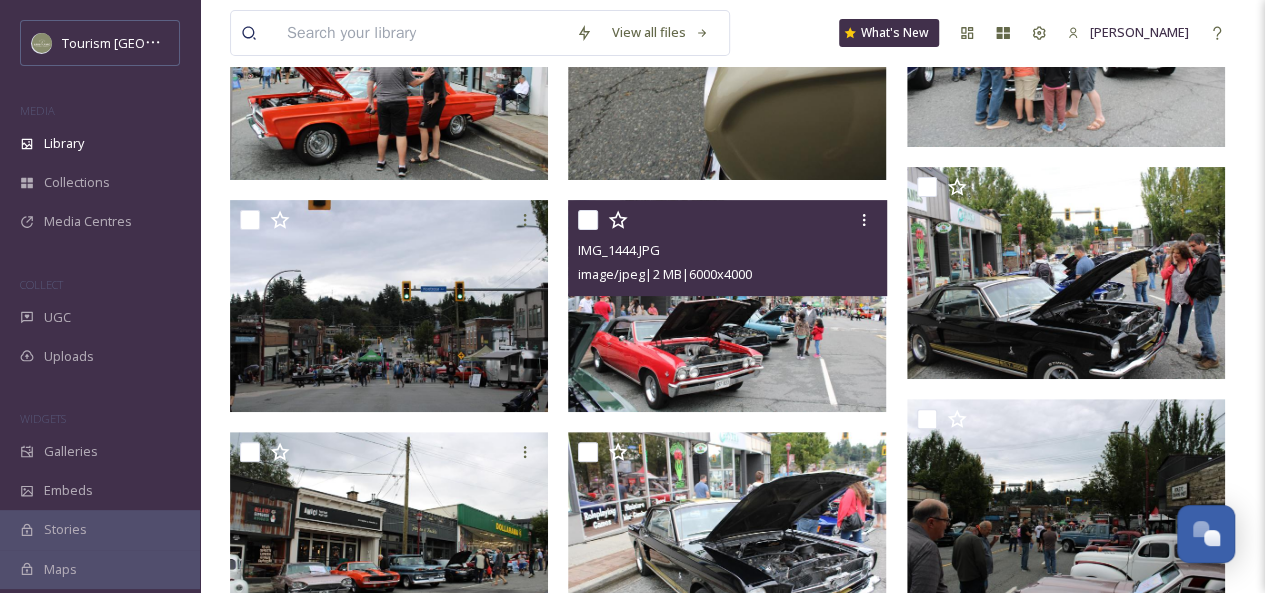 click at bounding box center (727, 306) 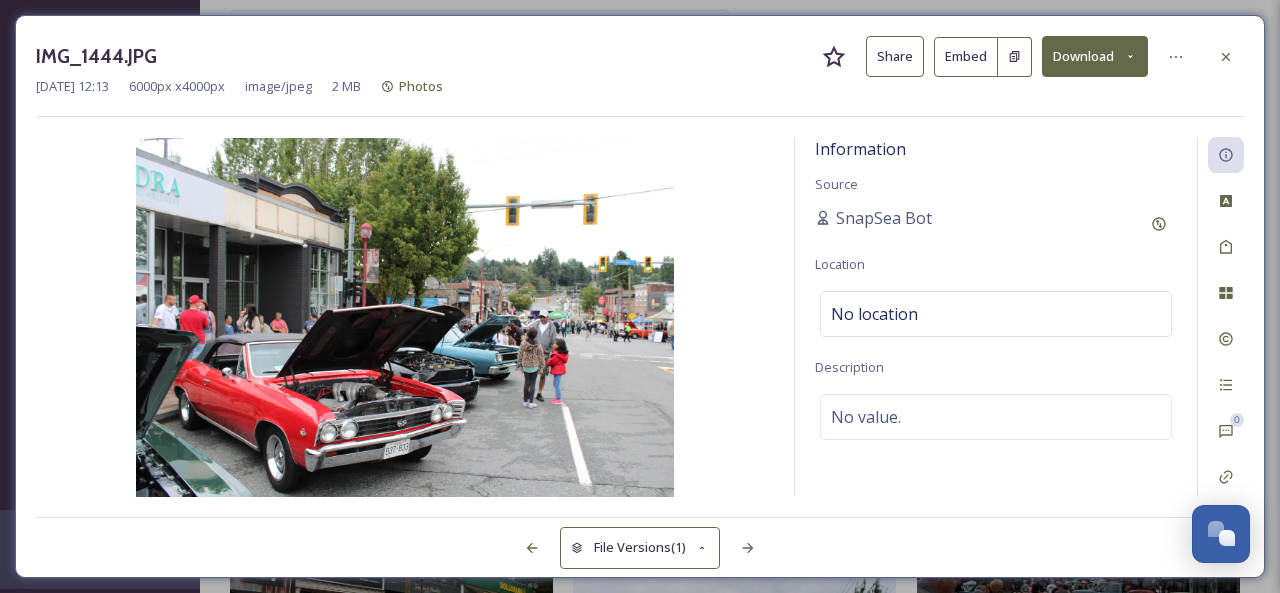 click on "Share" at bounding box center (895, 56) 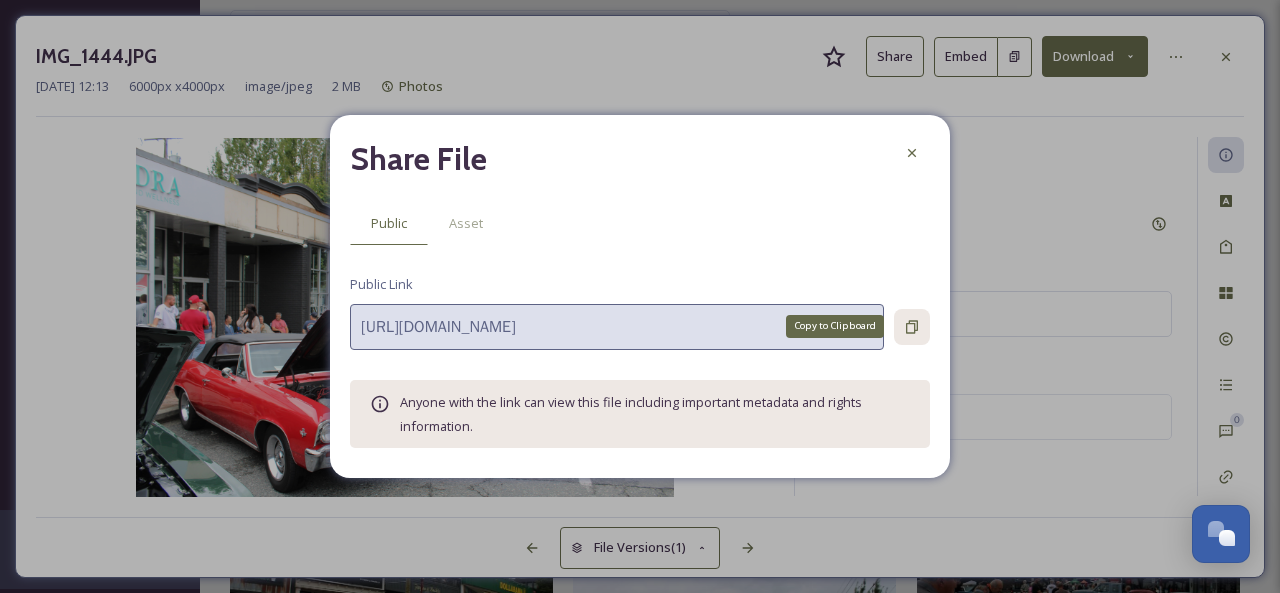 click 